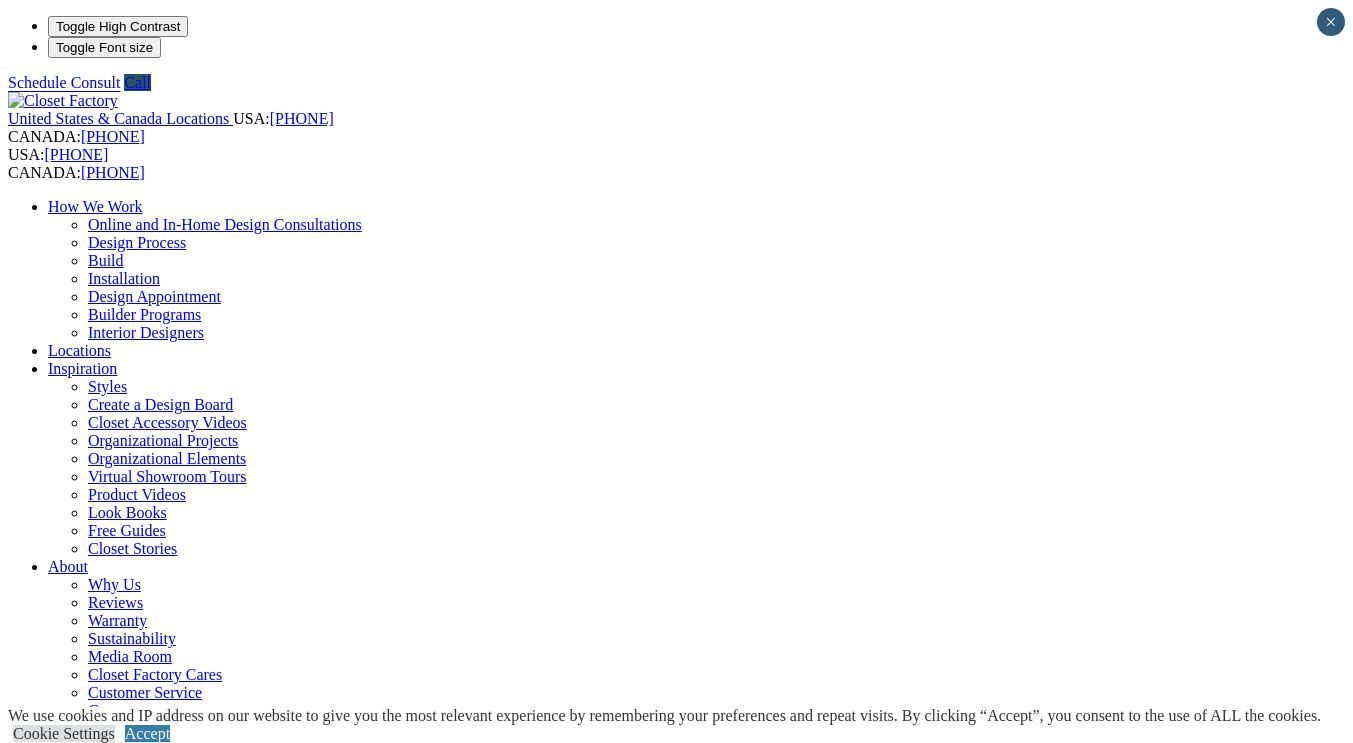 scroll, scrollTop: 0, scrollLeft: 0, axis: both 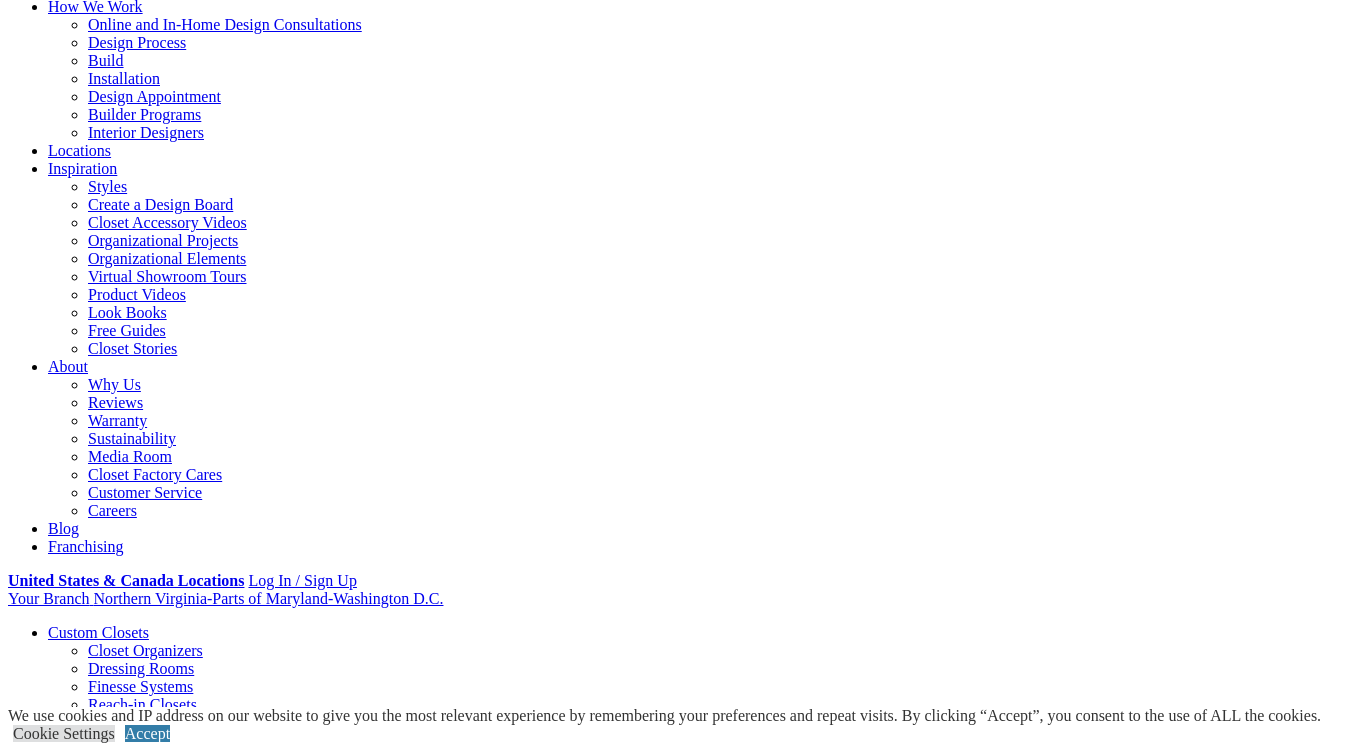 click on "Gallery" at bounding box center [111, 1840] 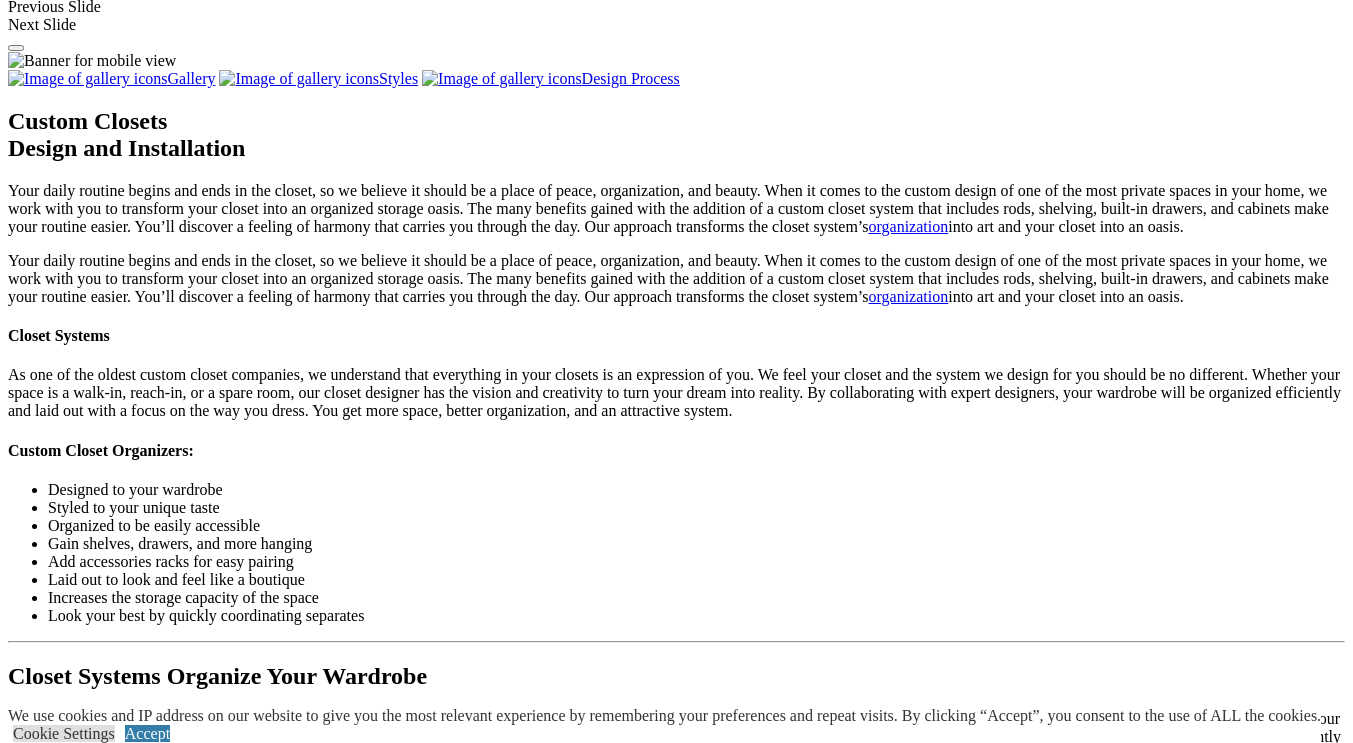 scroll, scrollTop: 2059, scrollLeft: 0, axis: vertical 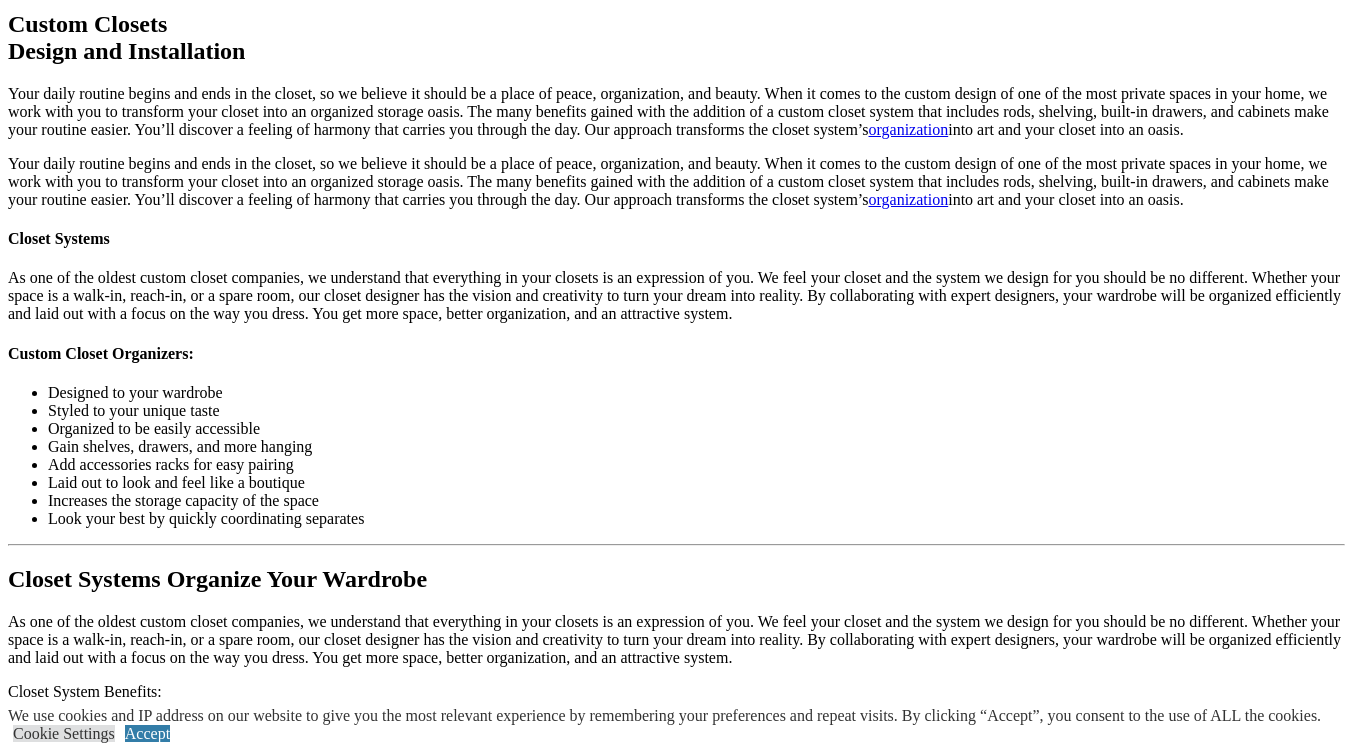 click on "Load More" at bounding box center (44, 2104) 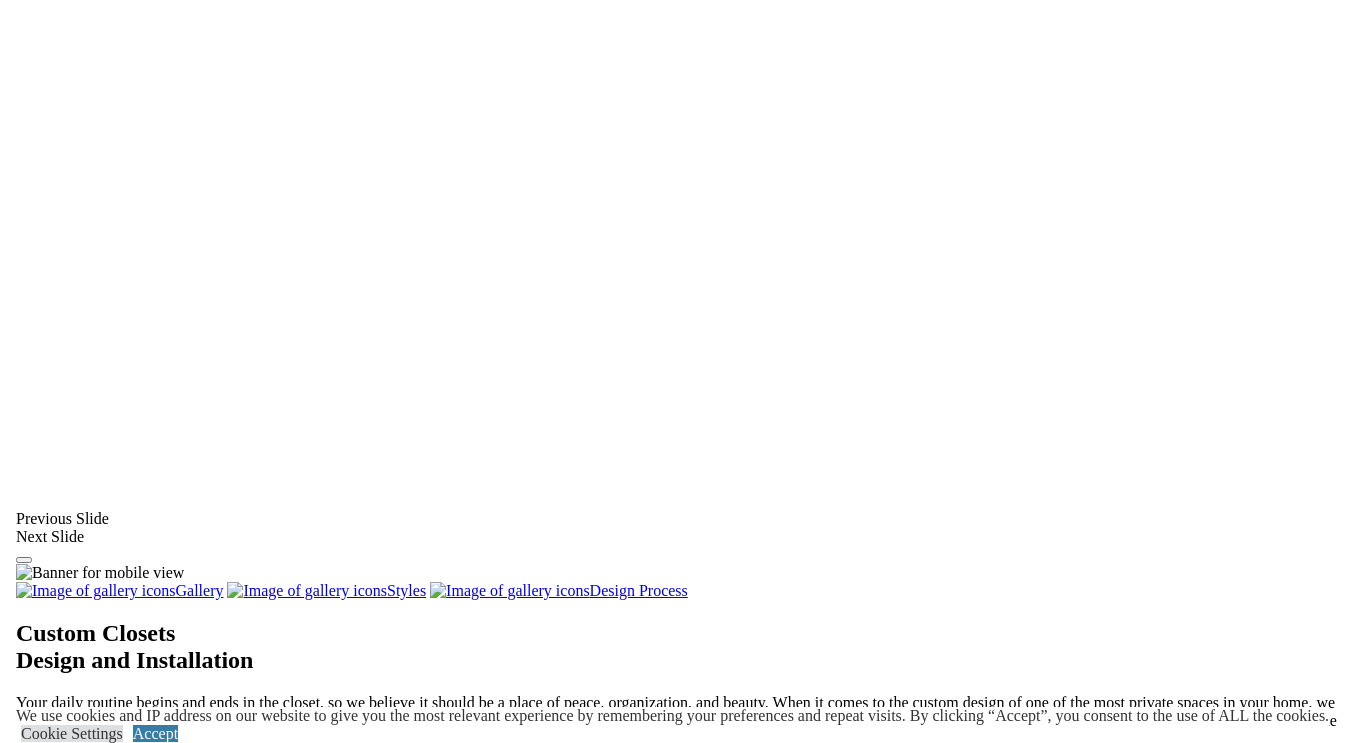scroll, scrollTop: 1559, scrollLeft: 0, axis: vertical 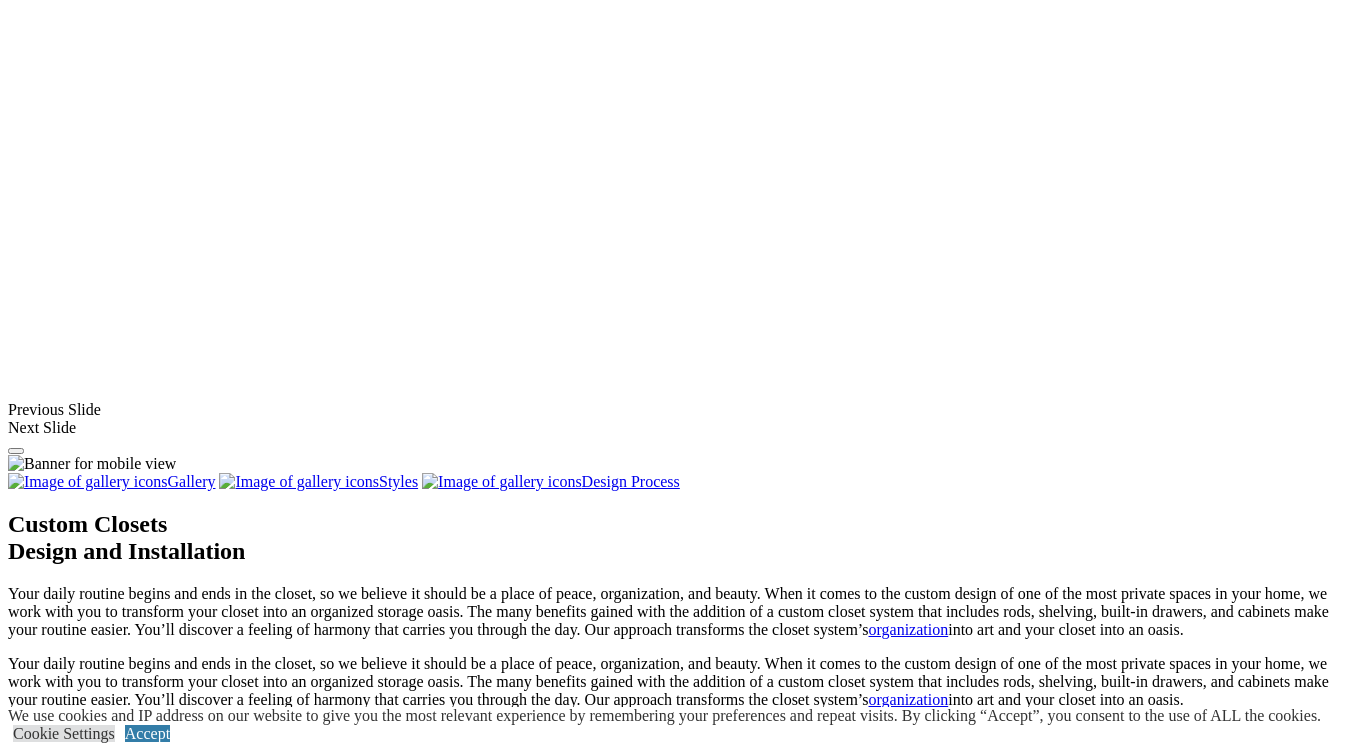 click at bounding box center [625, 1930] 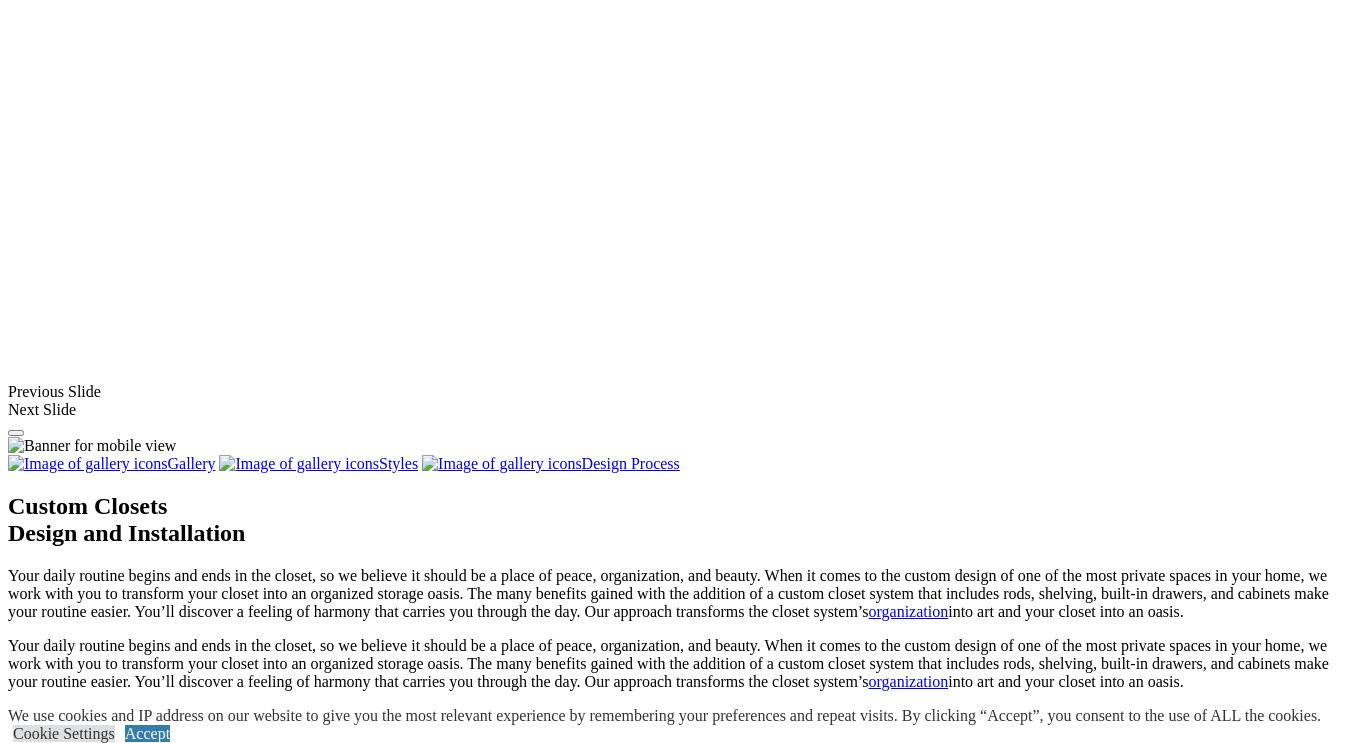 click at bounding box center (8, 48735) 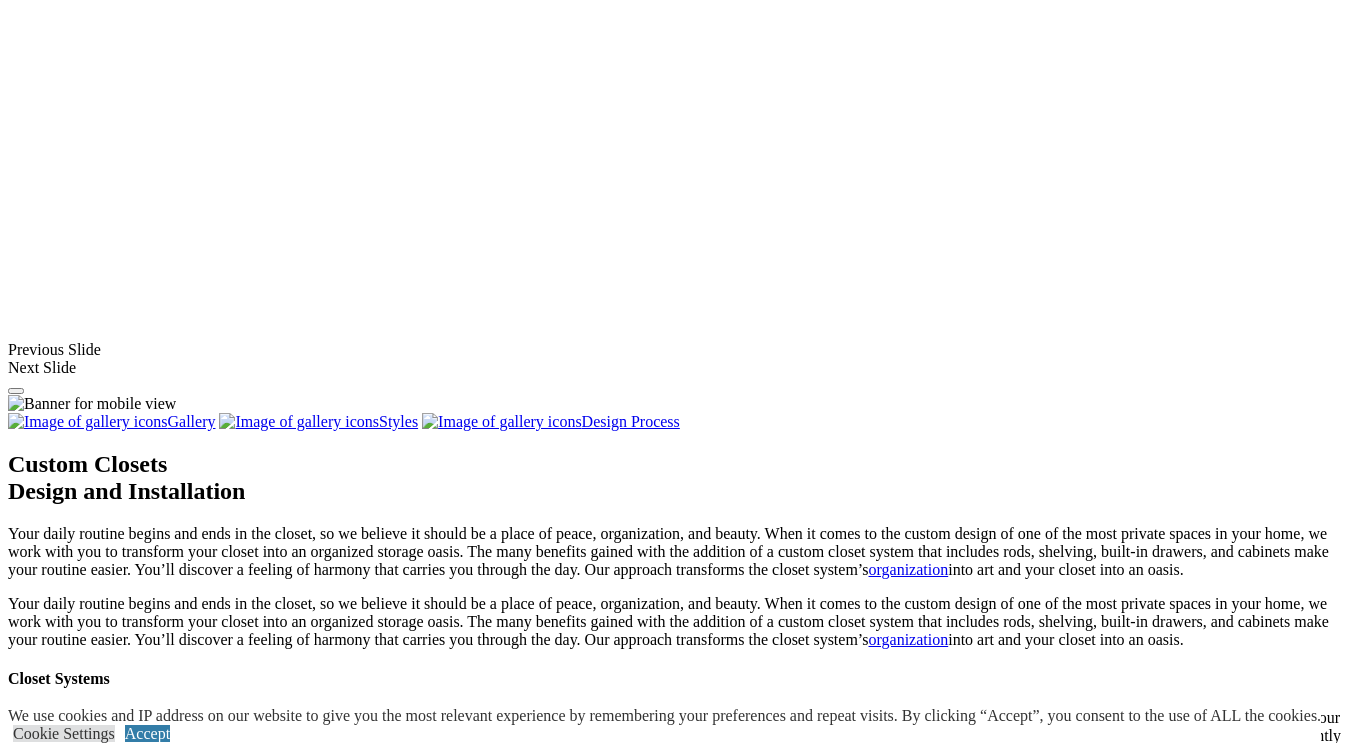 scroll, scrollTop: 1773, scrollLeft: 0, axis: vertical 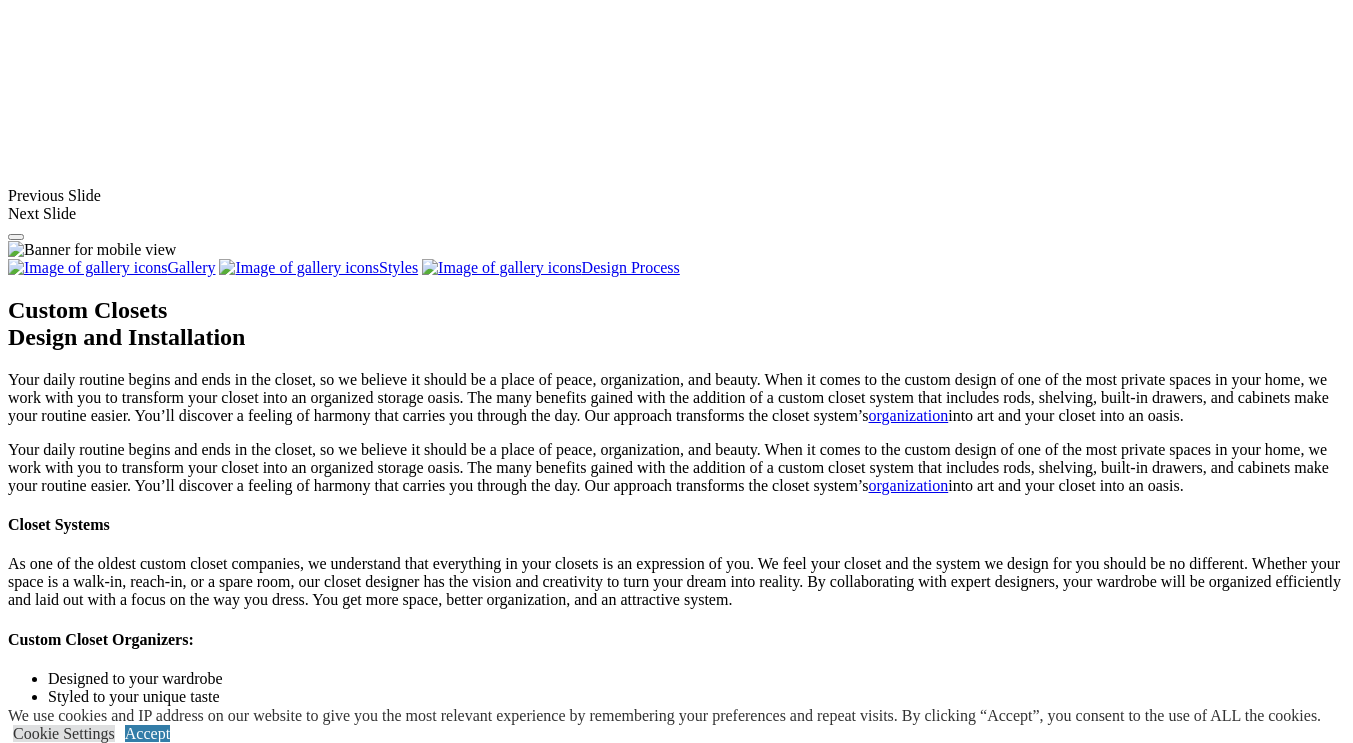 click on "click to like front view of a teens small walk in closet" at bounding box center (1080, 2044) 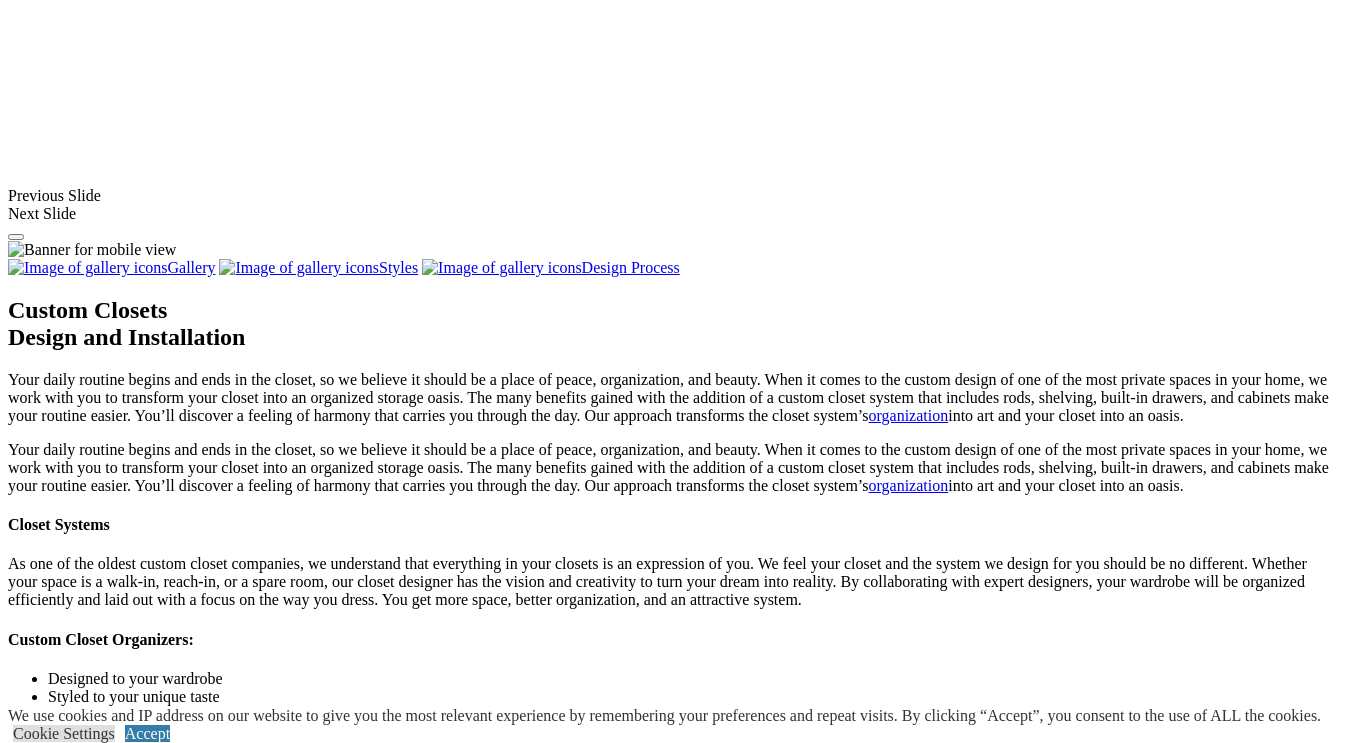 click on "×" at bounding box center (20, 45903) 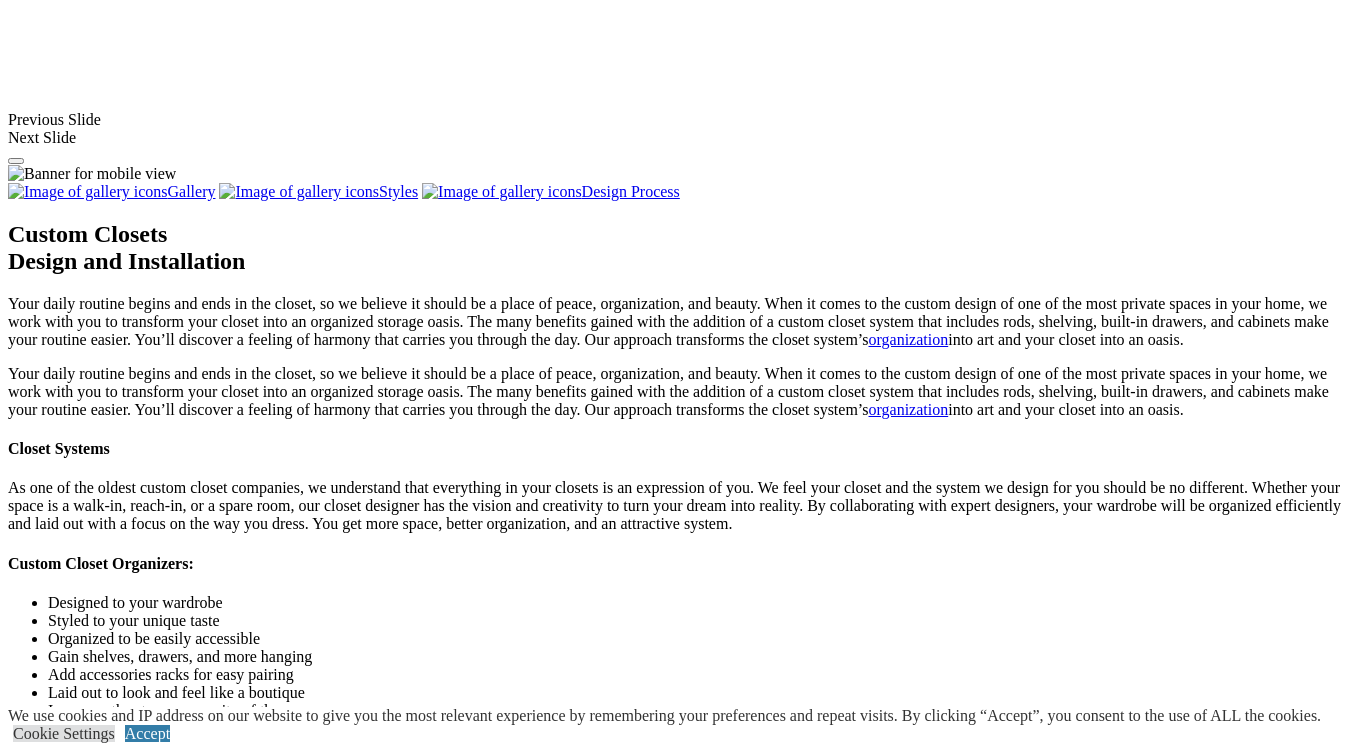 scroll, scrollTop: 1873, scrollLeft: 0, axis: vertical 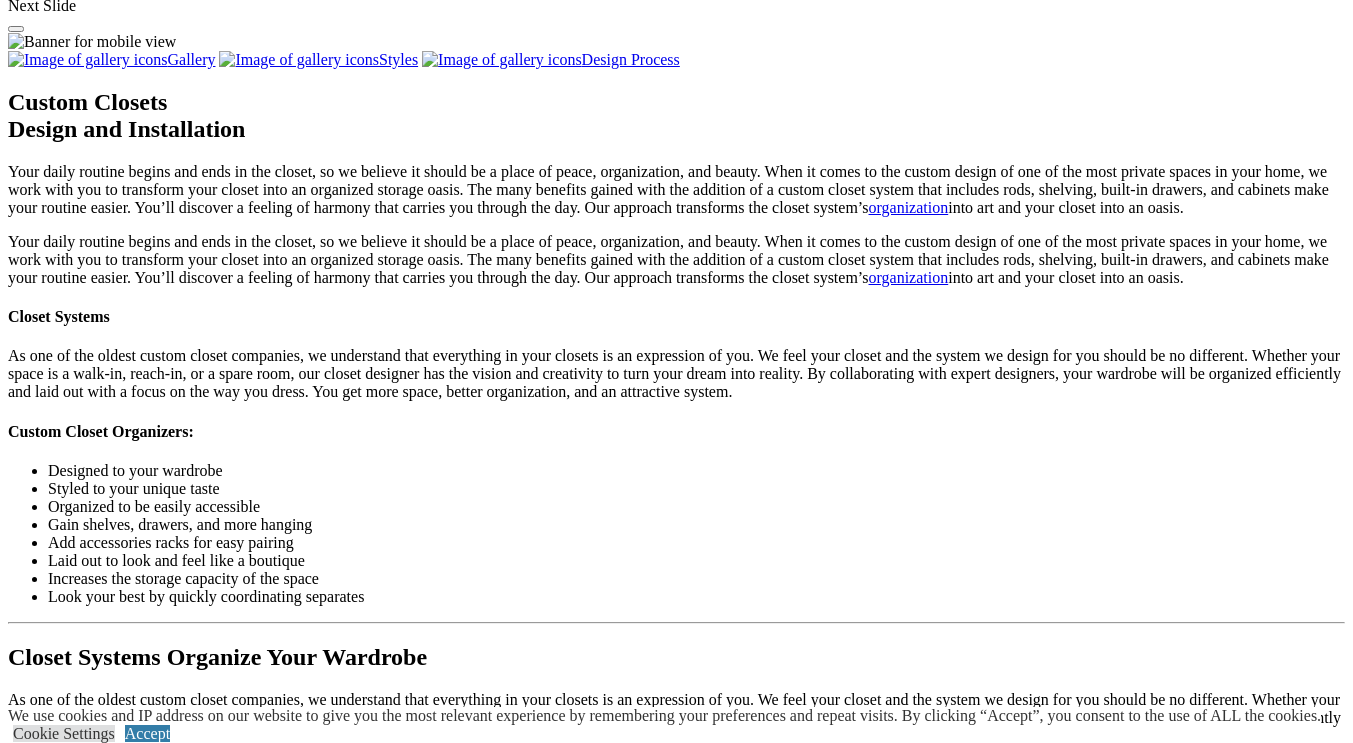 click on "click to like front view of a teens small walk in closet" at bounding box center [1080, 1836] 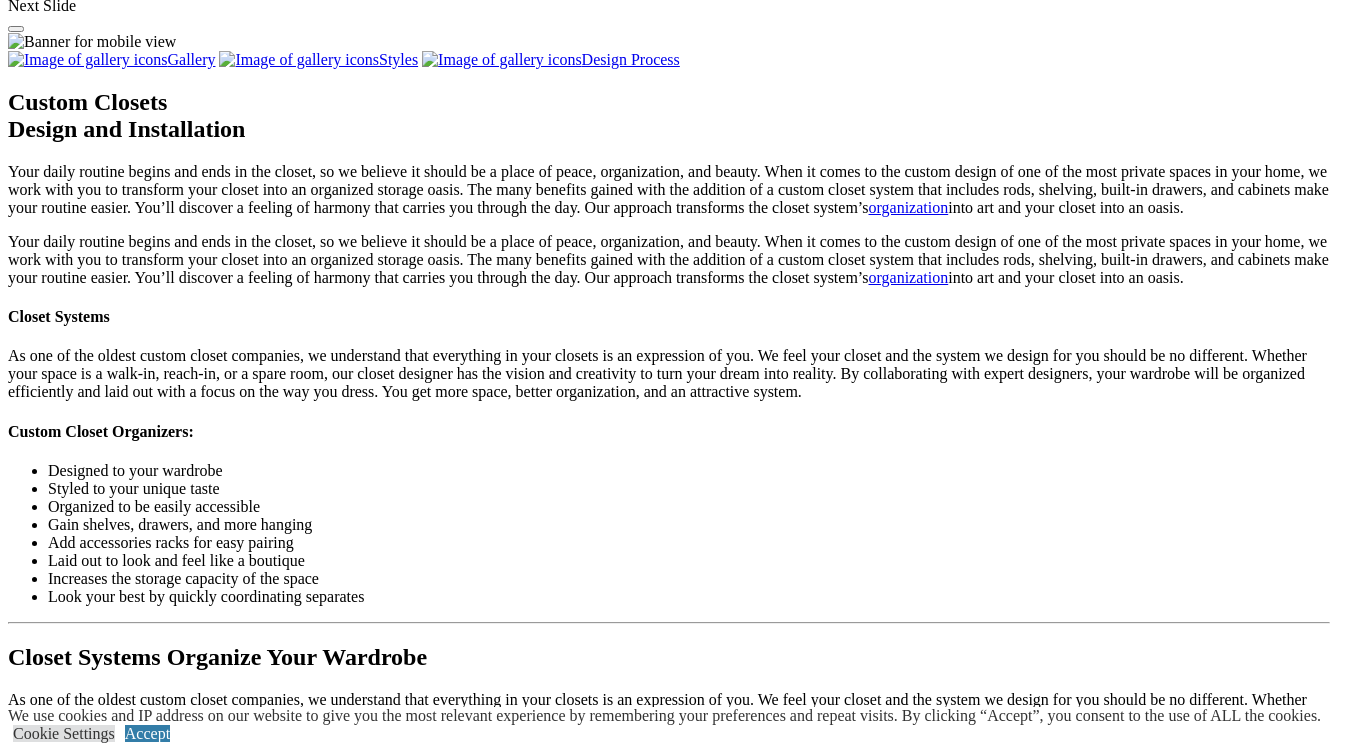 click on "Sign Up" at bounding box center (183, 45843) 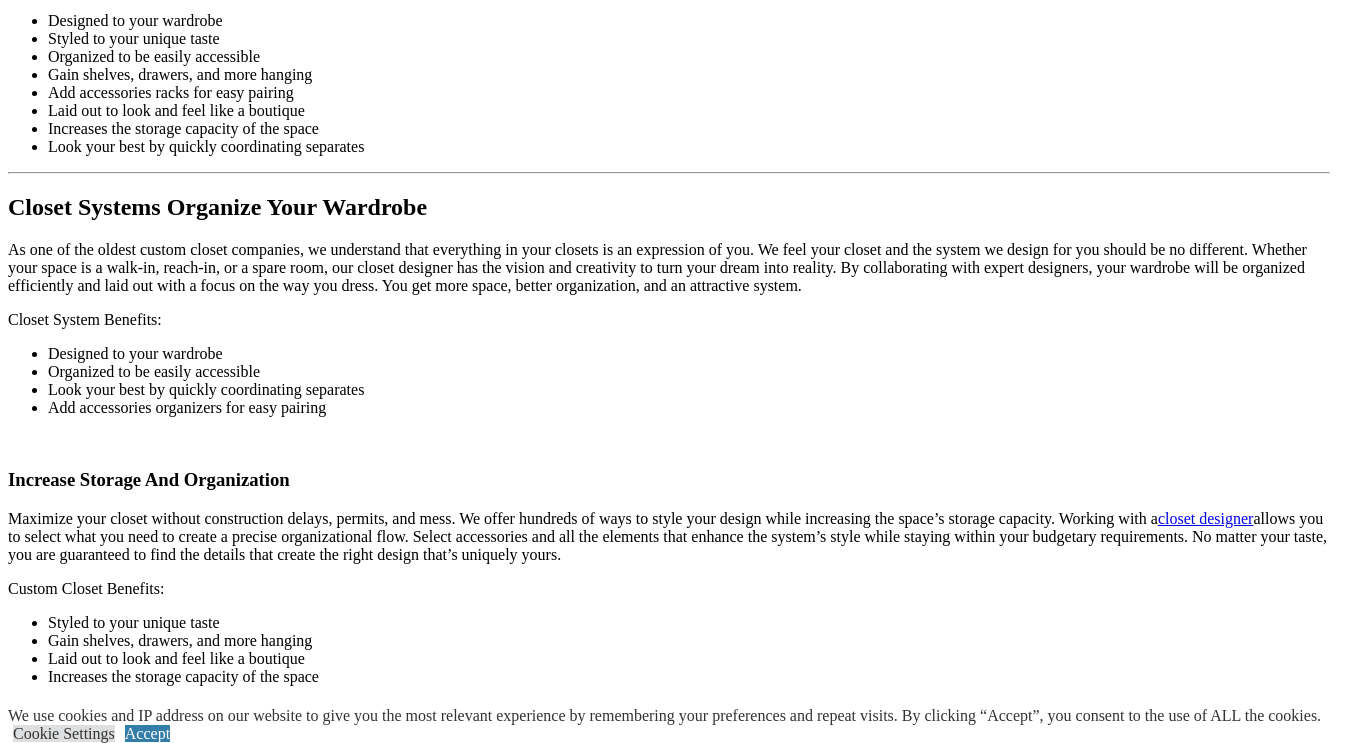 click on "click to like front view of a teens small walk in closet" at bounding box center [1080, 1386] 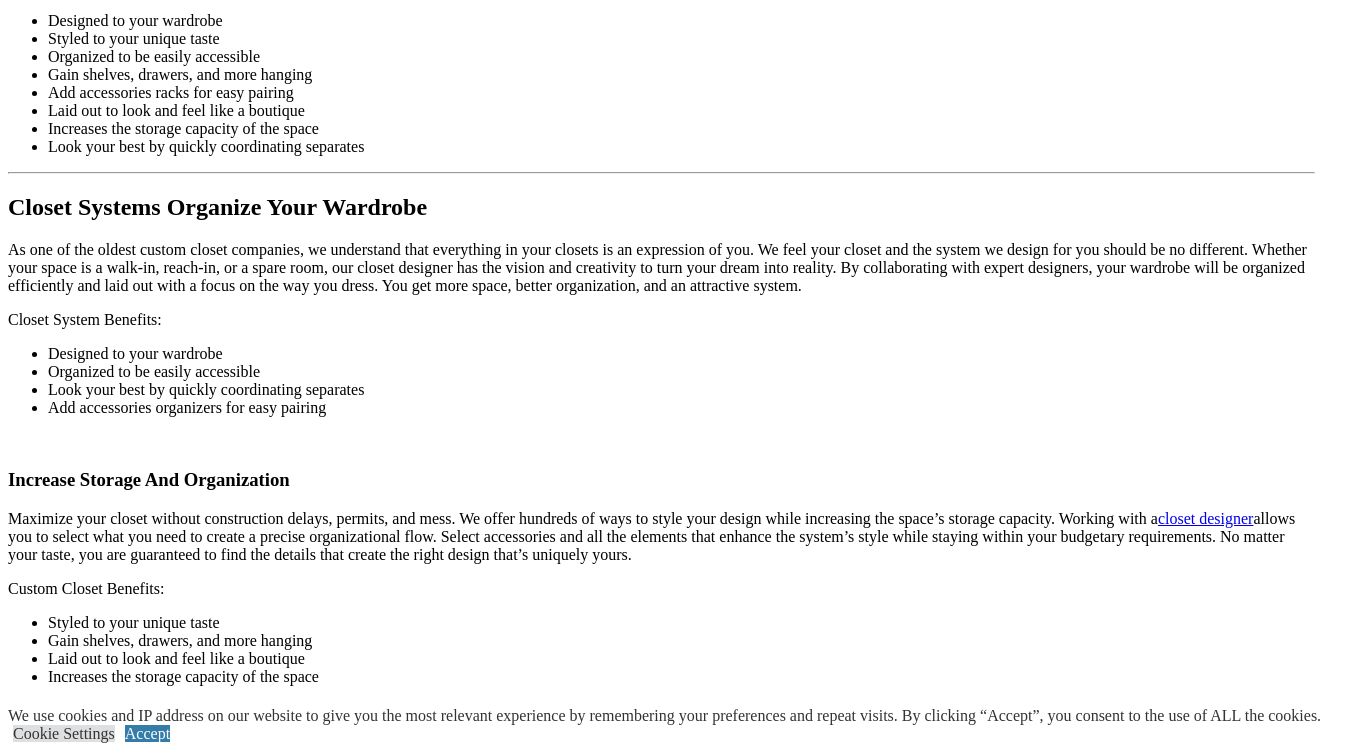 click on "Sign Up" at bounding box center [183, 45225] 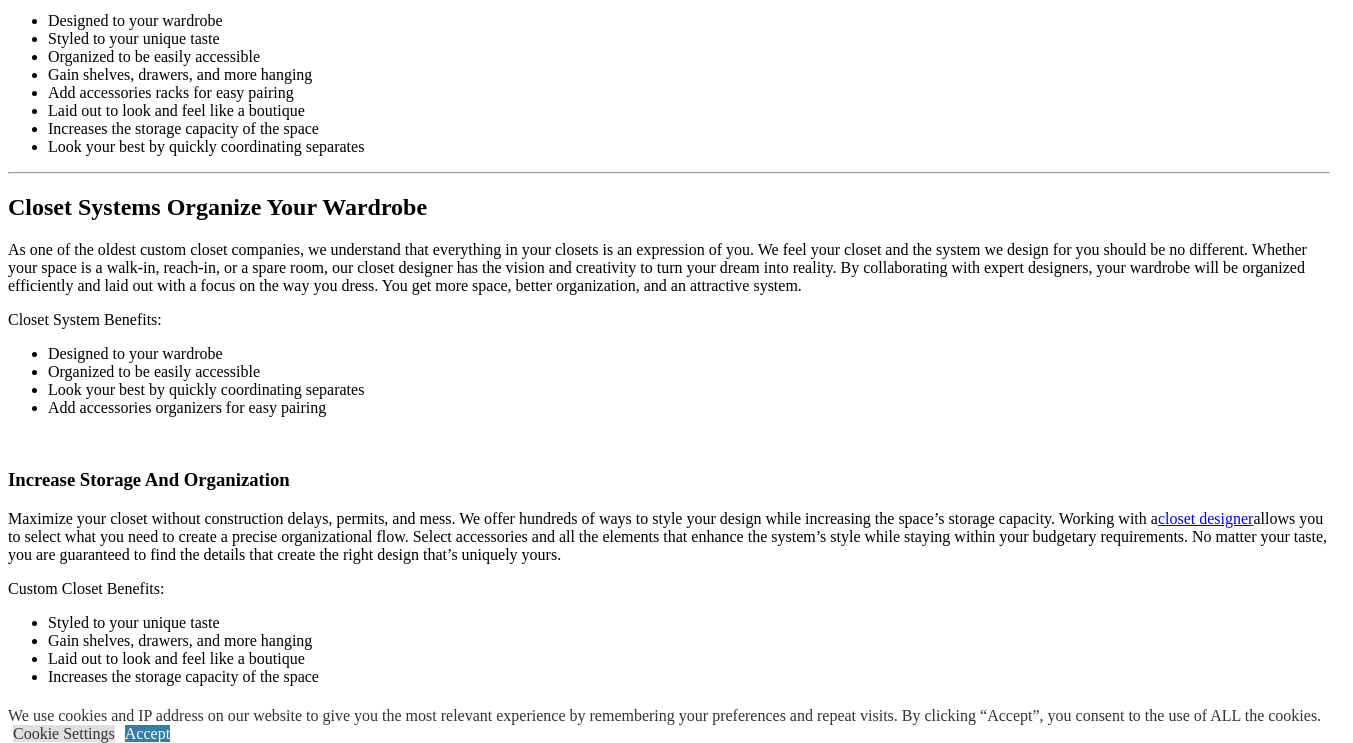 click on "Login" at bounding box center [193, 45225] 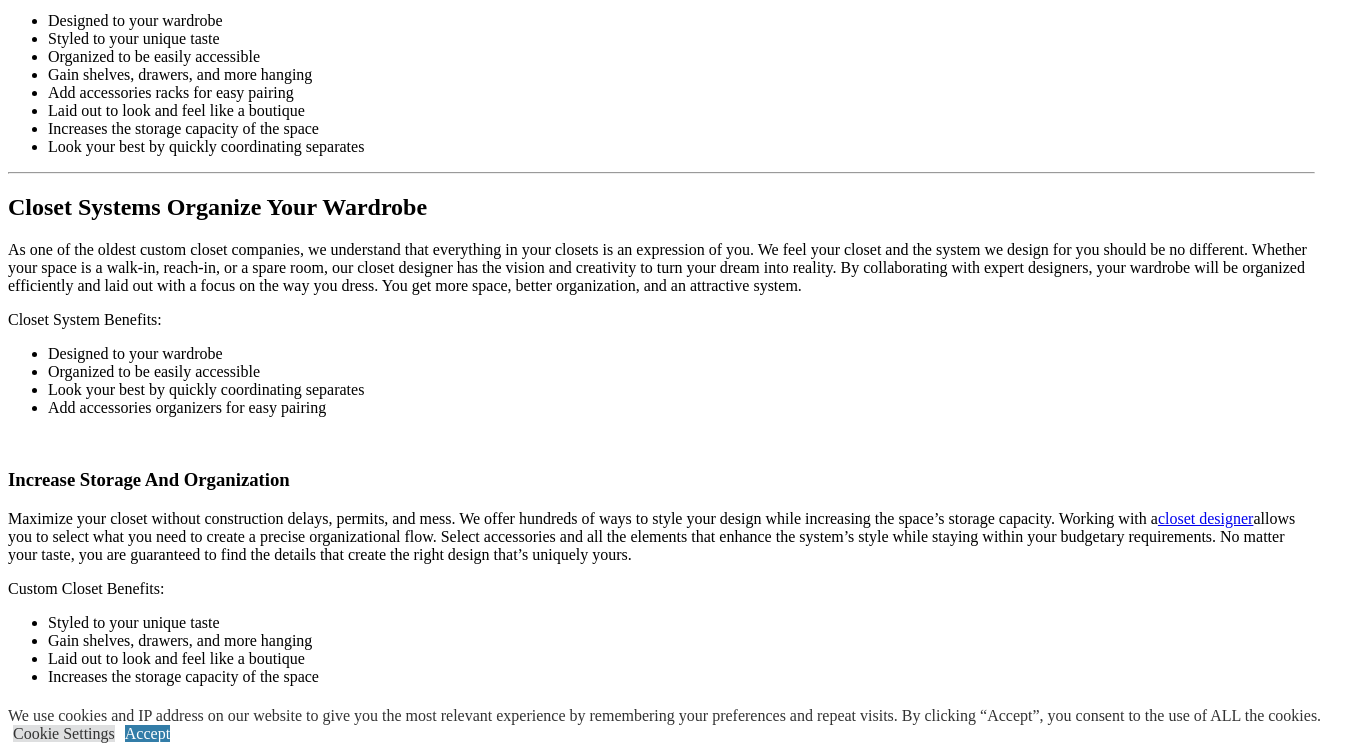 click on "Sign Up" at bounding box center (183, 45225) 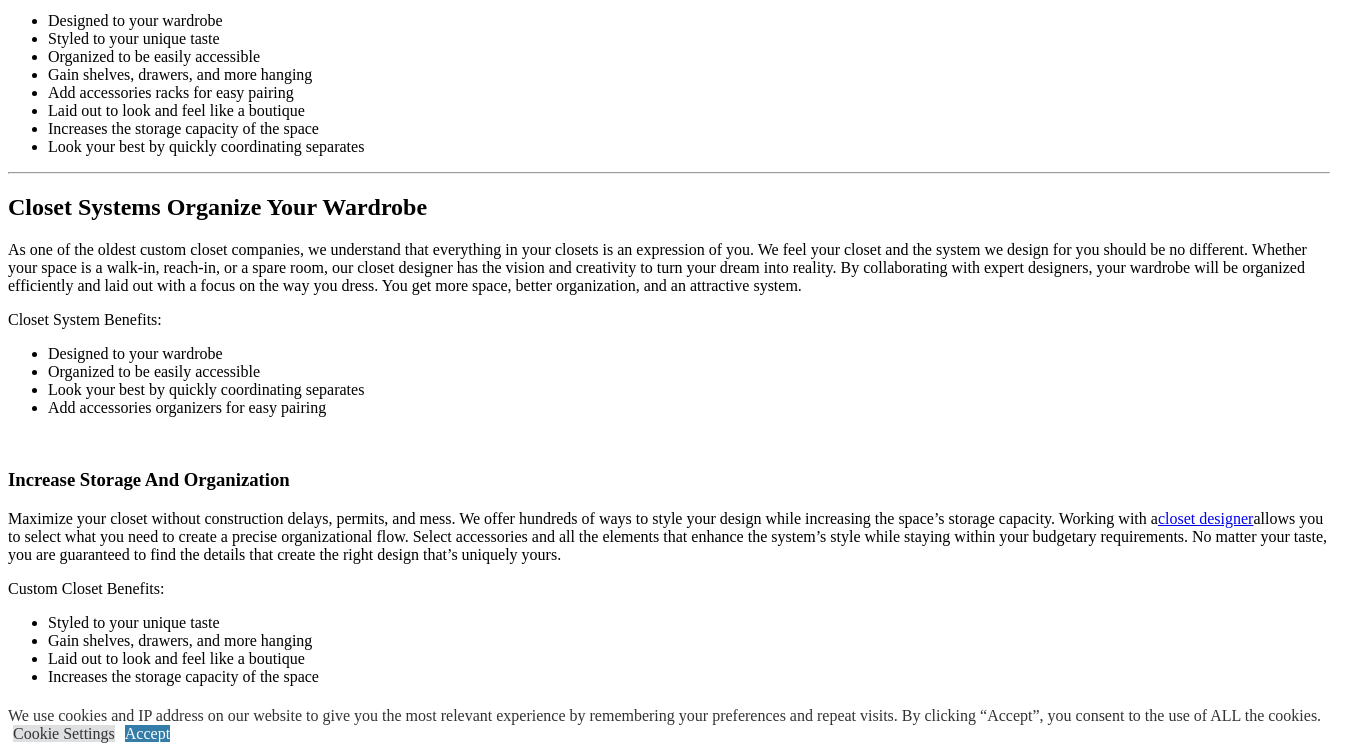 click on "× Sign Up to Save Your Design Board By signing up, you'll be able to save your Design Board so you can share it with your designer. Design Board feature temporary unavailable. Please check back soon.
Already have an account?     Login" at bounding box center [669, 45152] 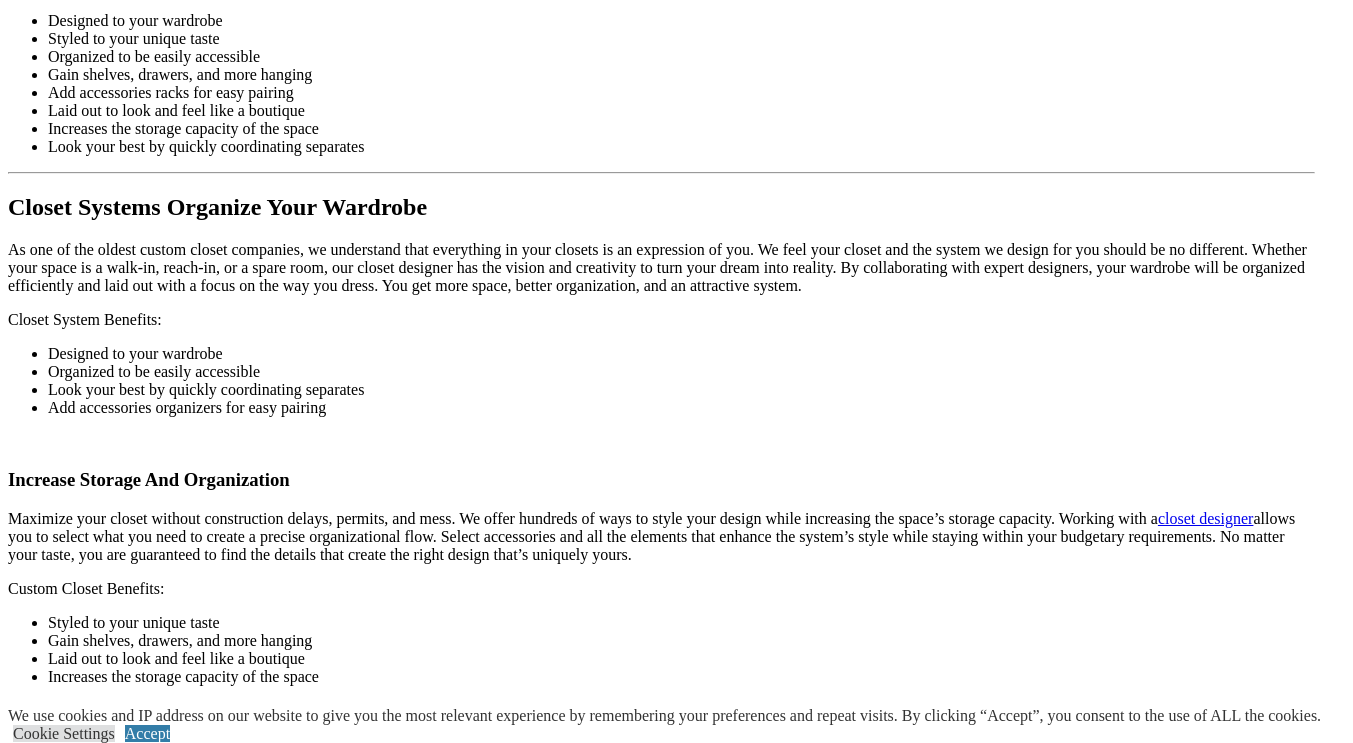 click on "Your Branch
Northern Virginia-Parts of Maryland-Washington D.C.
ZIP code
*" at bounding box center (661, -1524) 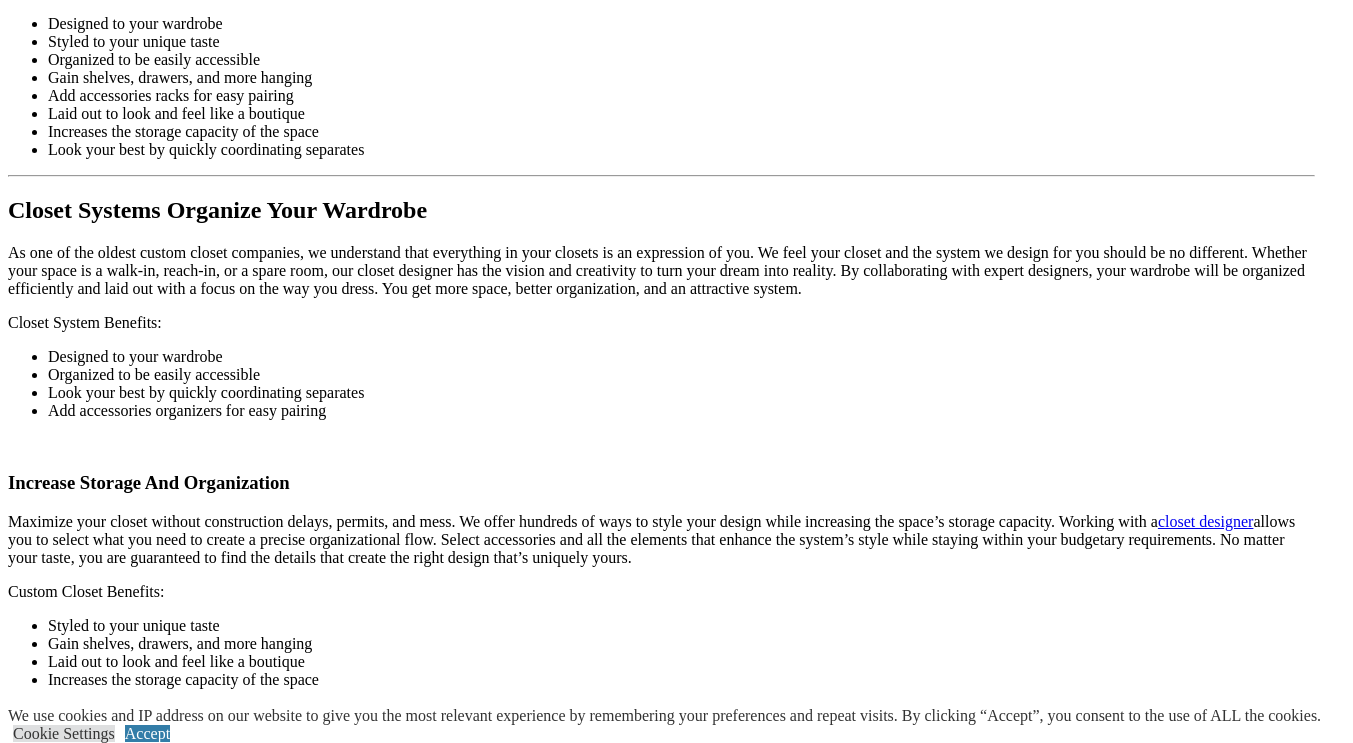 type on "*****" 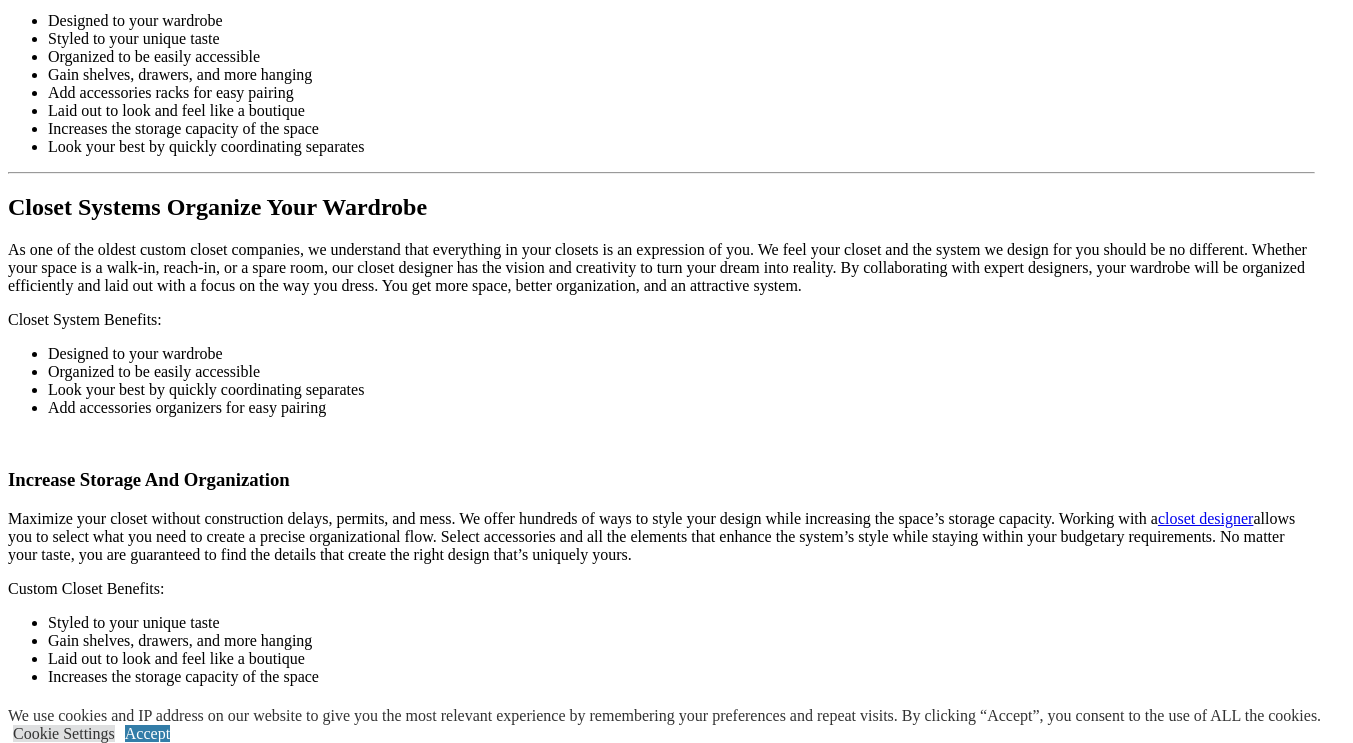 click on "click to like Glamorous dressing room closet
Curated Dressing Room
click to like utility closet in hallway for cleaning and towels
Utility Closet
click to like Reach-in closet for her filled with fall wardrobe
Reach-in Closet
click to like Walk-in closet
Two Tone Walk-in Closet
click to like Walk-in Closet Show Wall
Walk-in Shoe Wall
click to like walk-in closet with trile hang
Triple Hang Walk-in Closet
click to like luxury traditional walk-in closet
Traditional Contemporary Walk-in
click to like Contemporary Man's reach-in closet
Reach-in Man’s Closet
click to like contemporary walk-in with trendy blue island
Large Walk-in Closet With Blue Island
click to like Walk-in closet left wall
Walk-in Closet With Wall Paper
click to like affordable boutique style walk-in closet" at bounding box center [661, 1559] 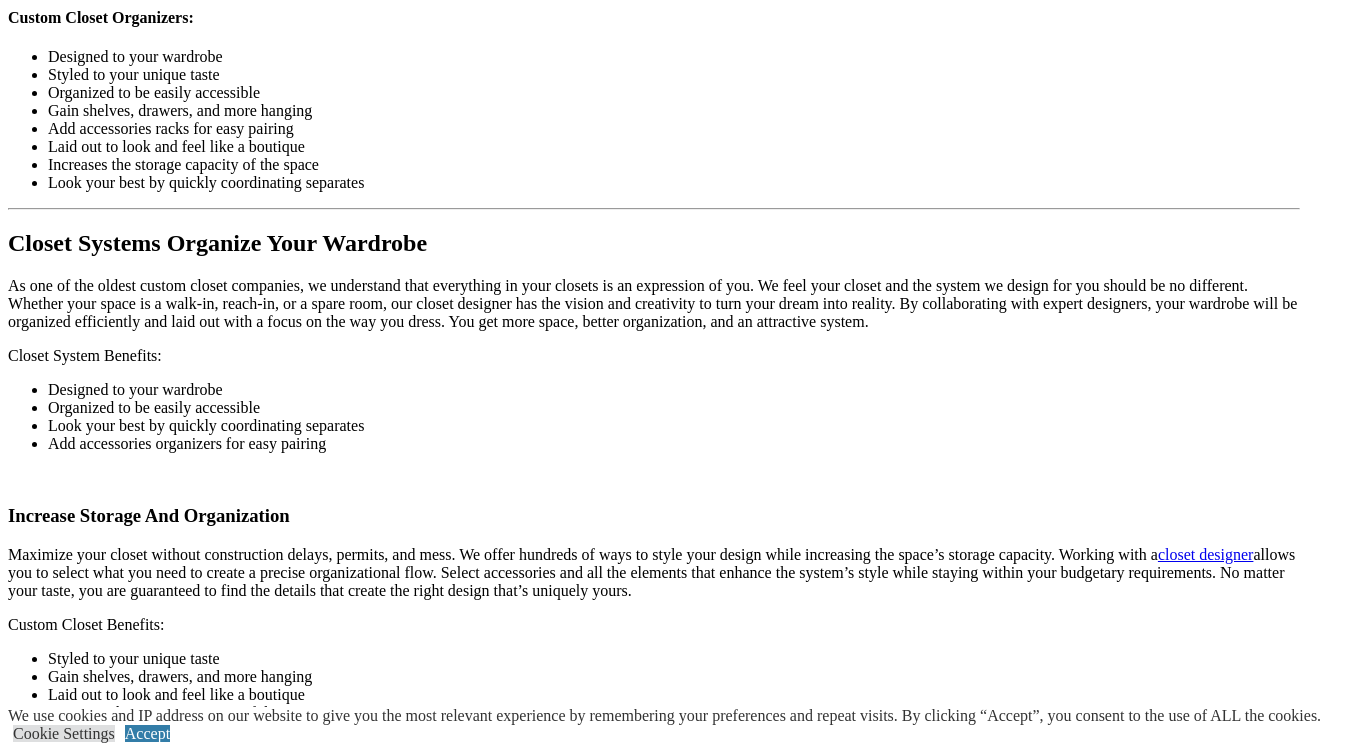 click on "Sign Up" at bounding box center [183, 45261] 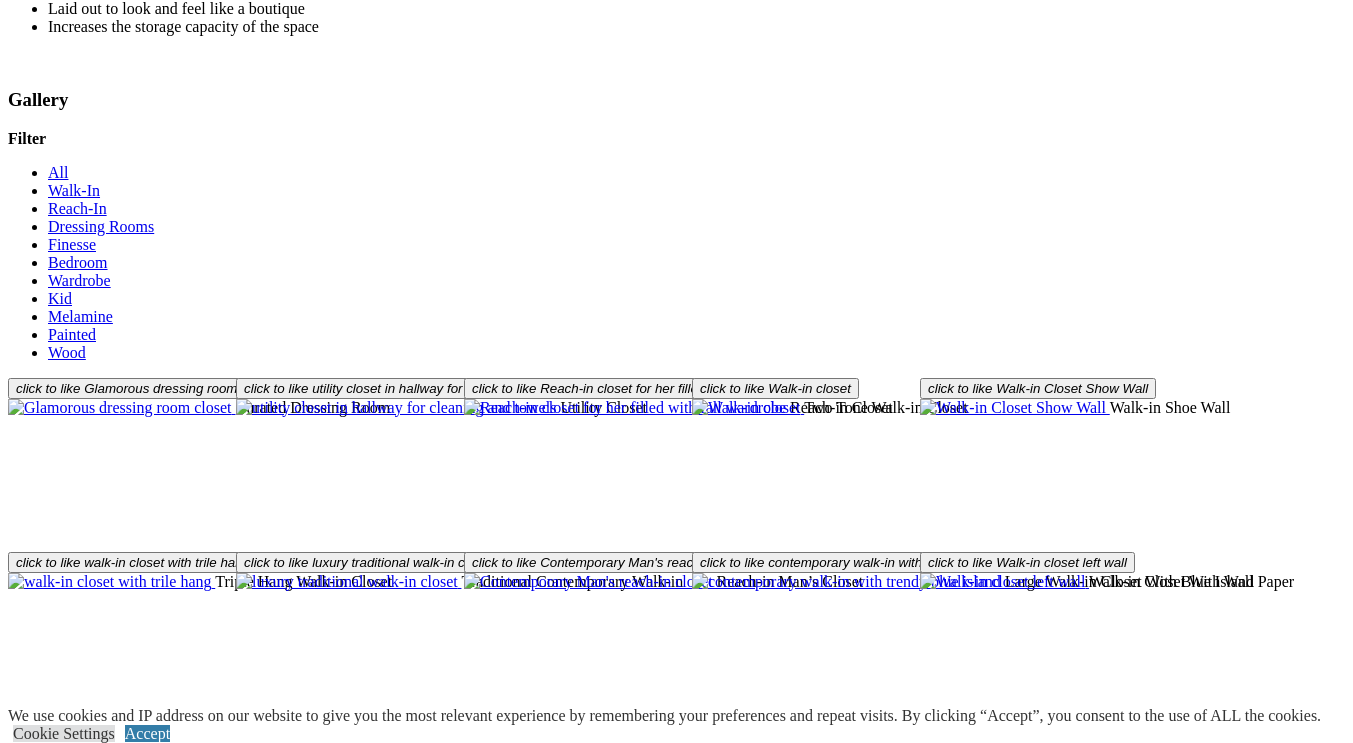 scroll, scrollTop: 3173, scrollLeft: 0, axis: vertical 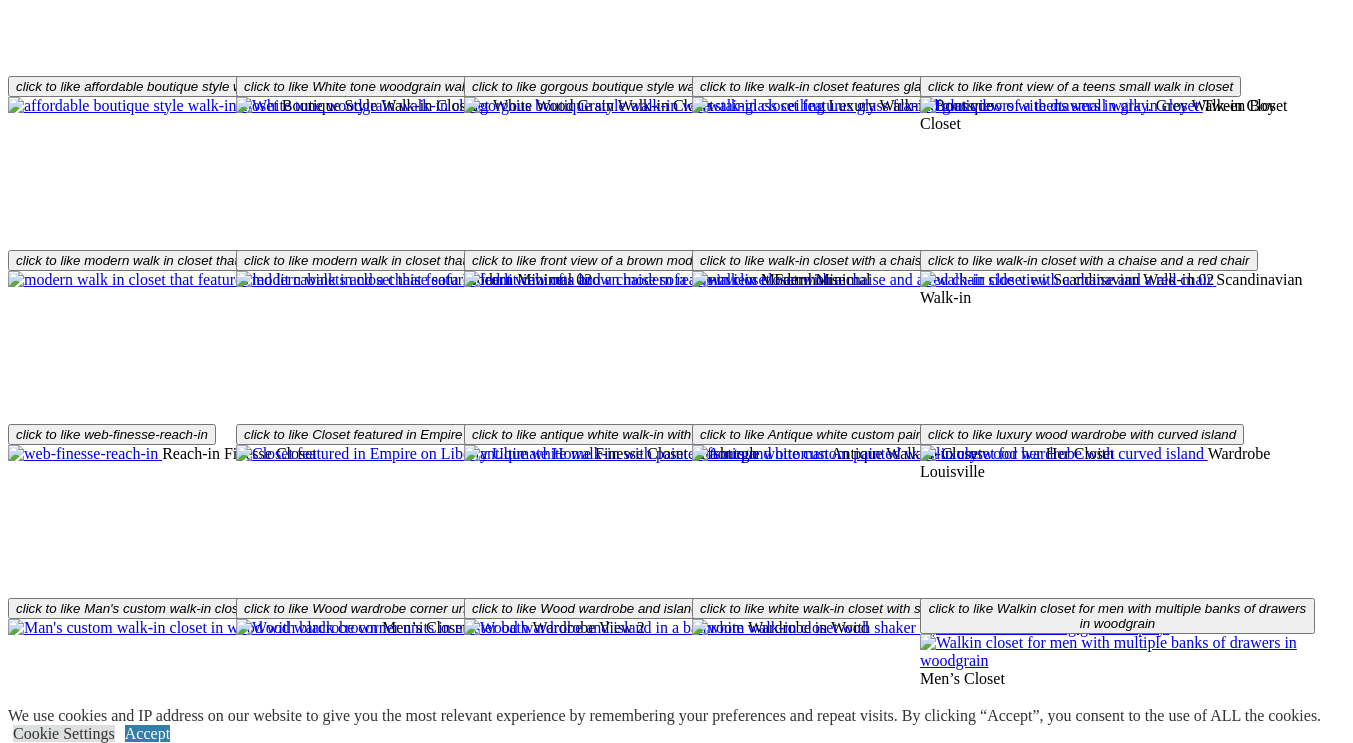click on "× Sign Up to Save Your Design Board By signing up, you'll be able to save your Design Board so you can share it with your designer. Design Board feature temporary unavailable. Please check back soon.
Already have an account?     Login" at bounding box center [661, 43852] 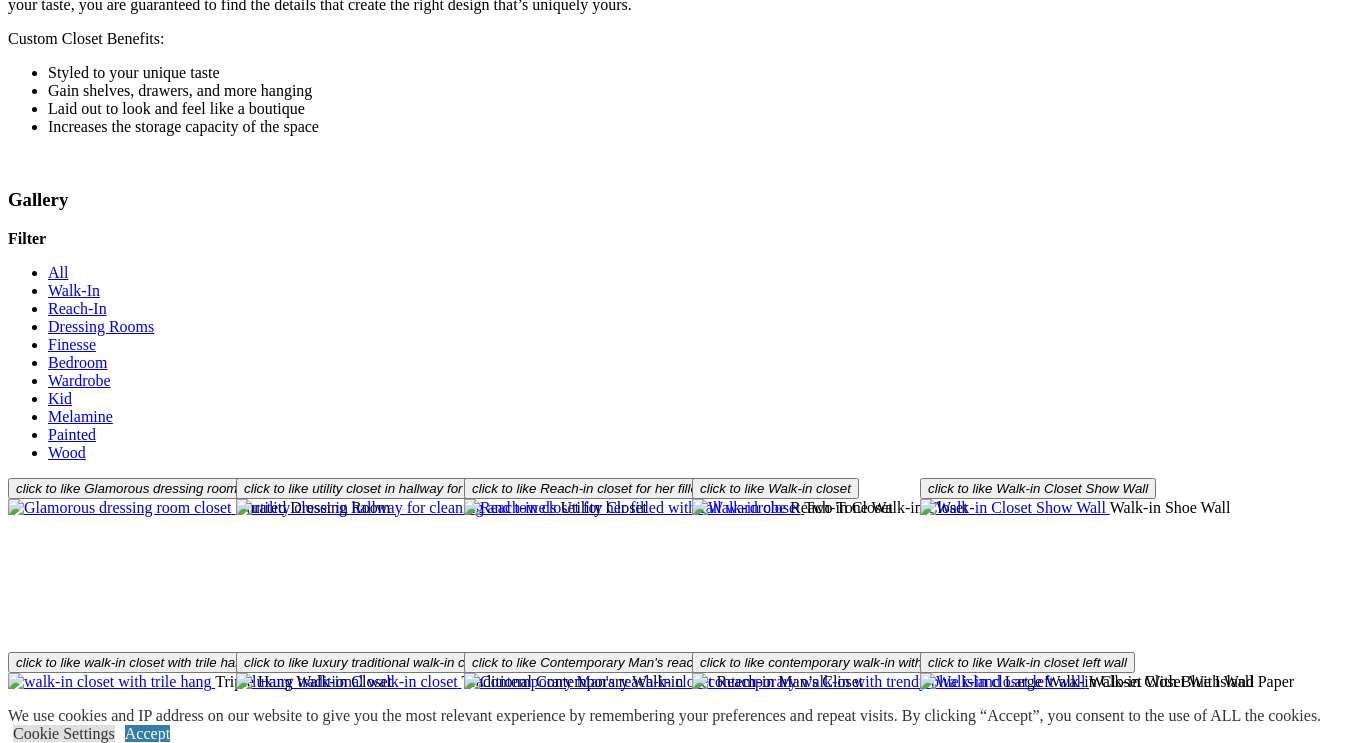 scroll, scrollTop: 2473, scrollLeft: 0, axis: vertical 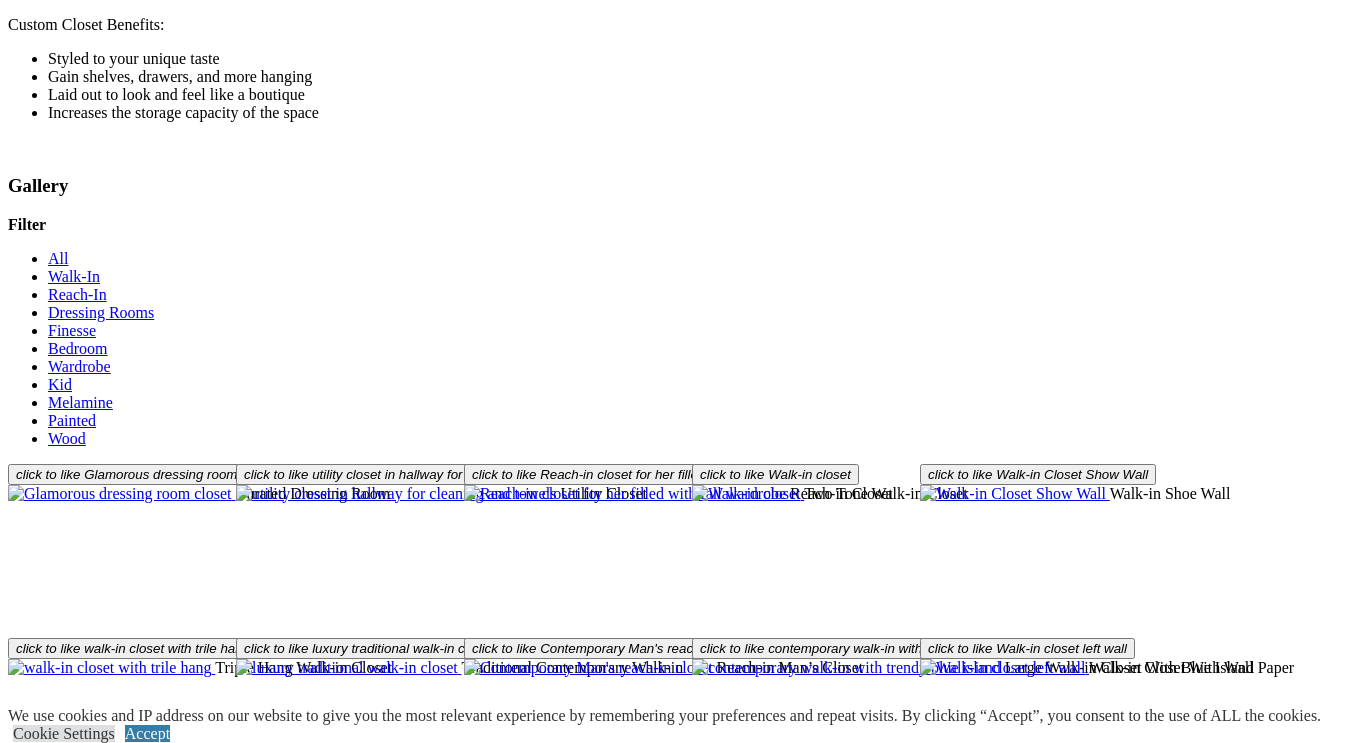 click on "Load More" at bounding box center (44, 1516) 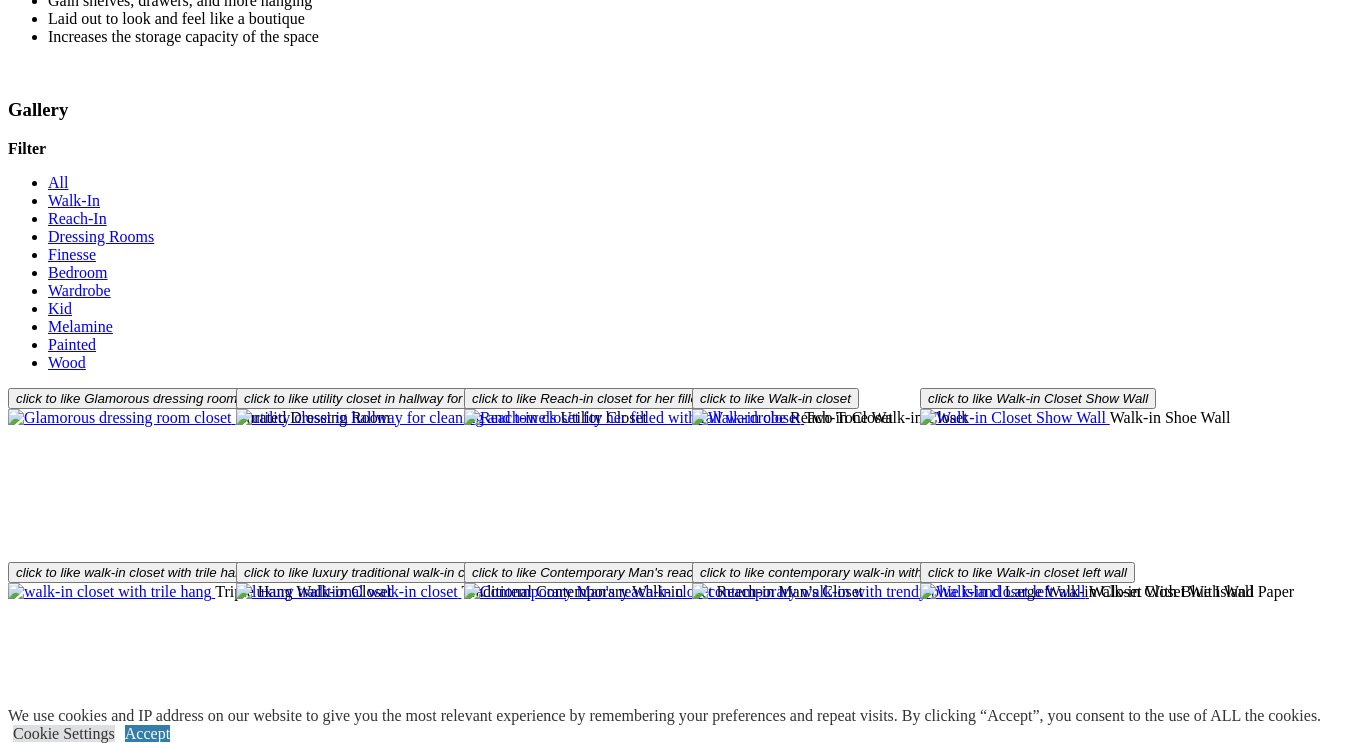 scroll, scrollTop: 2573, scrollLeft: 0, axis: vertical 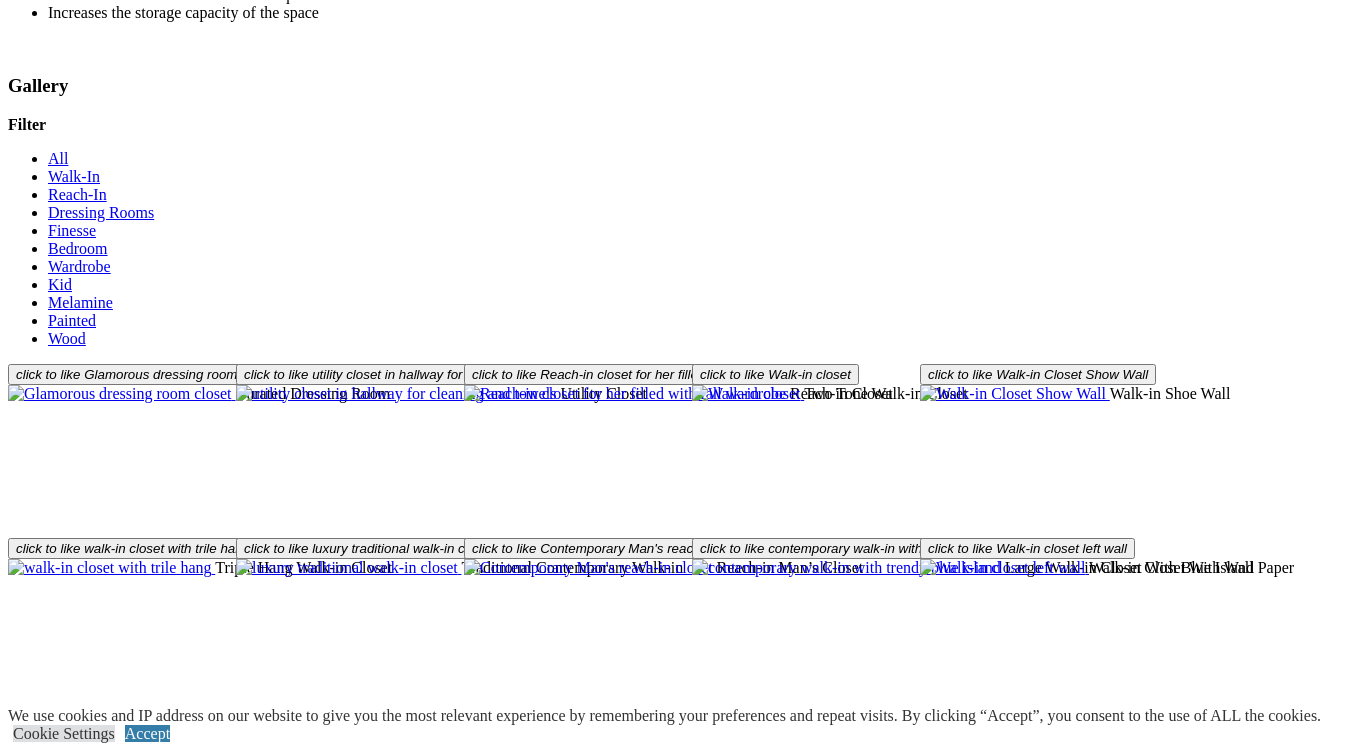 click at bounding box center (1025, 1612) 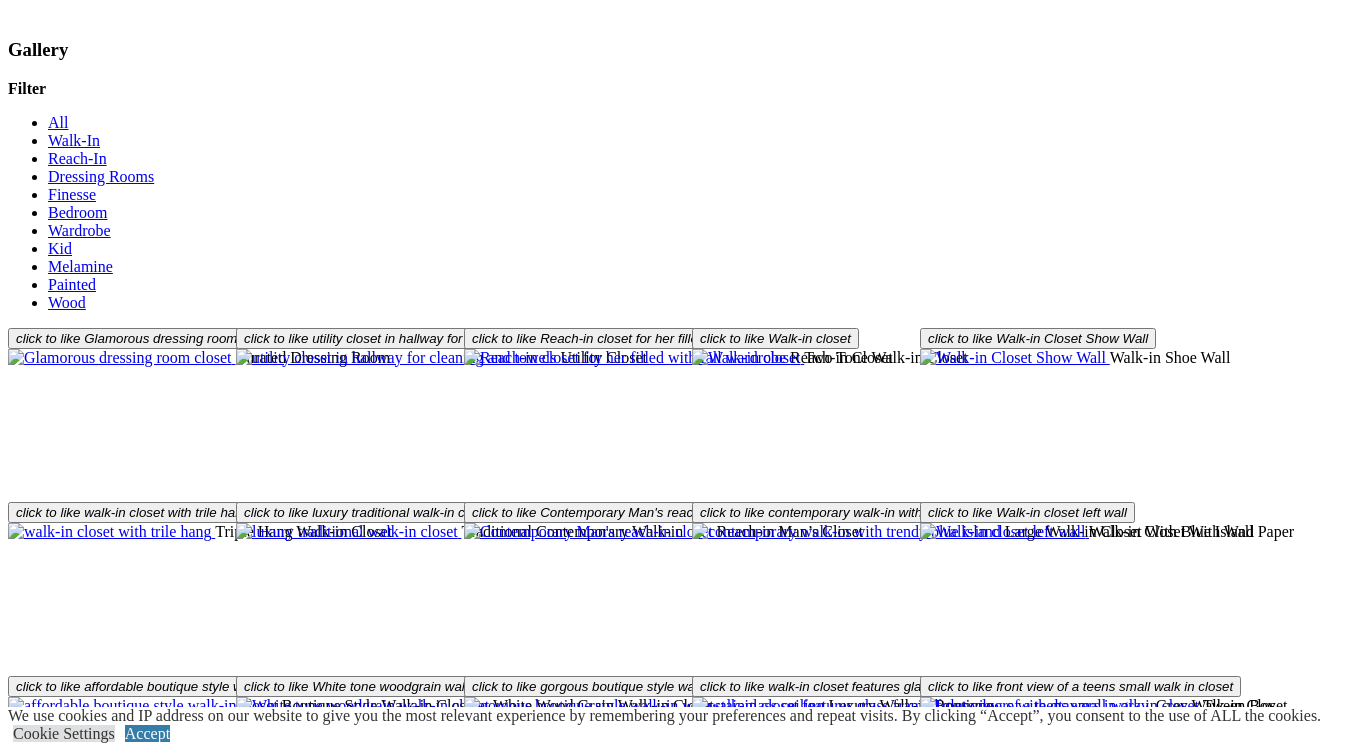 click at bounding box center [8, 47193] 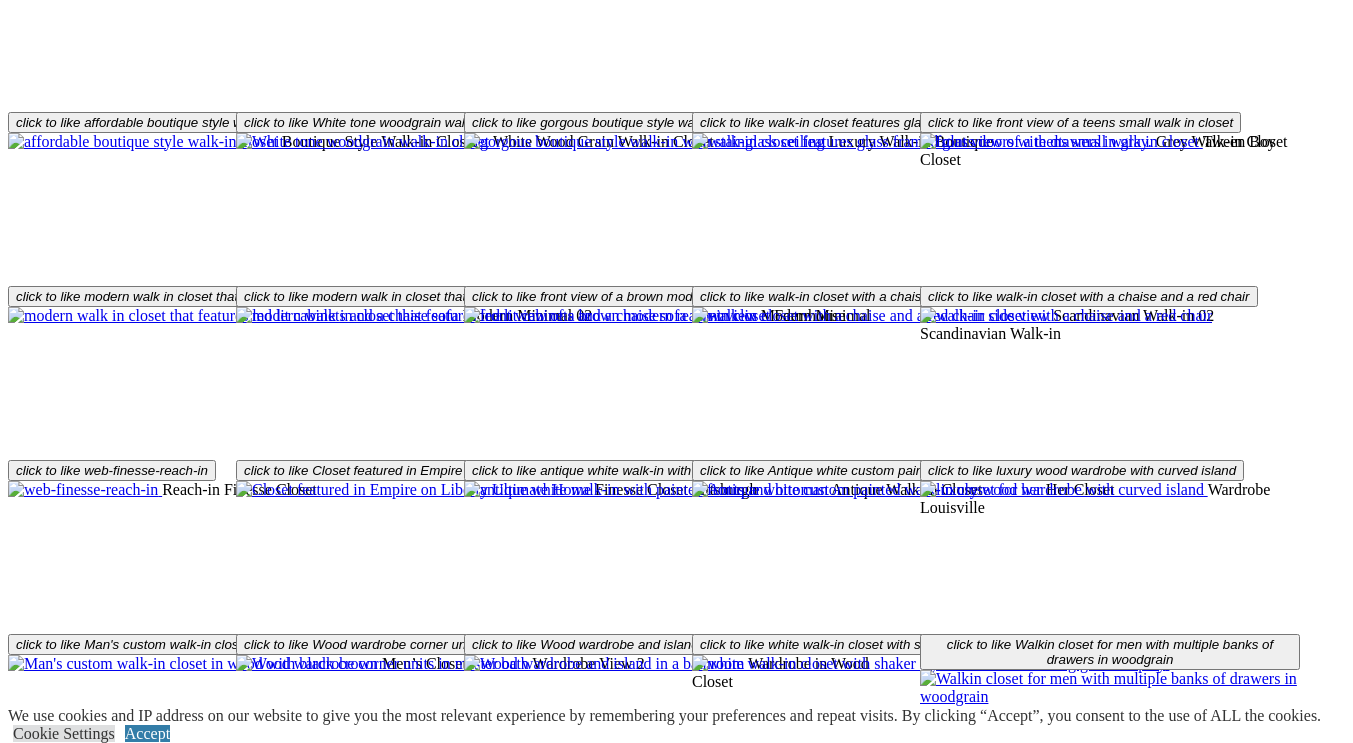 scroll, scrollTop: 2873, scrollLeft: 0, axis: vertical 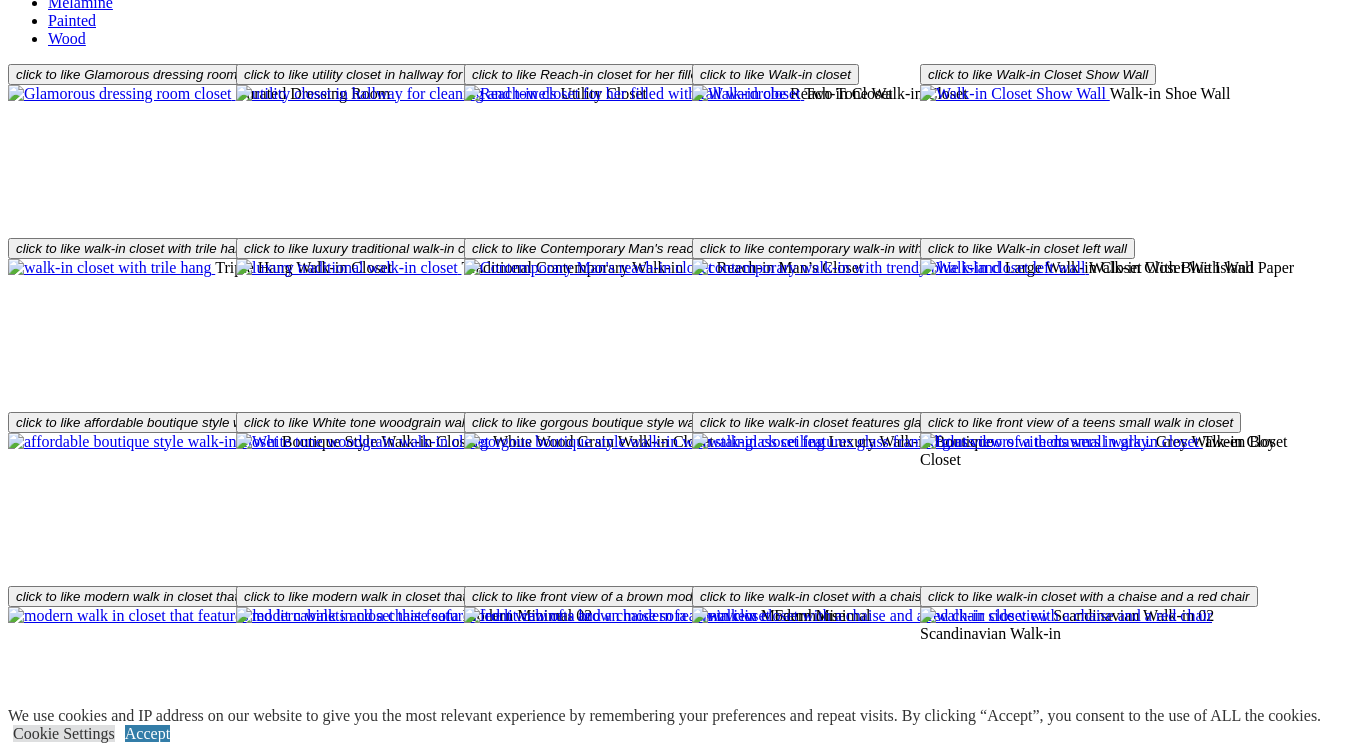 click on "Load More" at bounding box center [44, 1464] 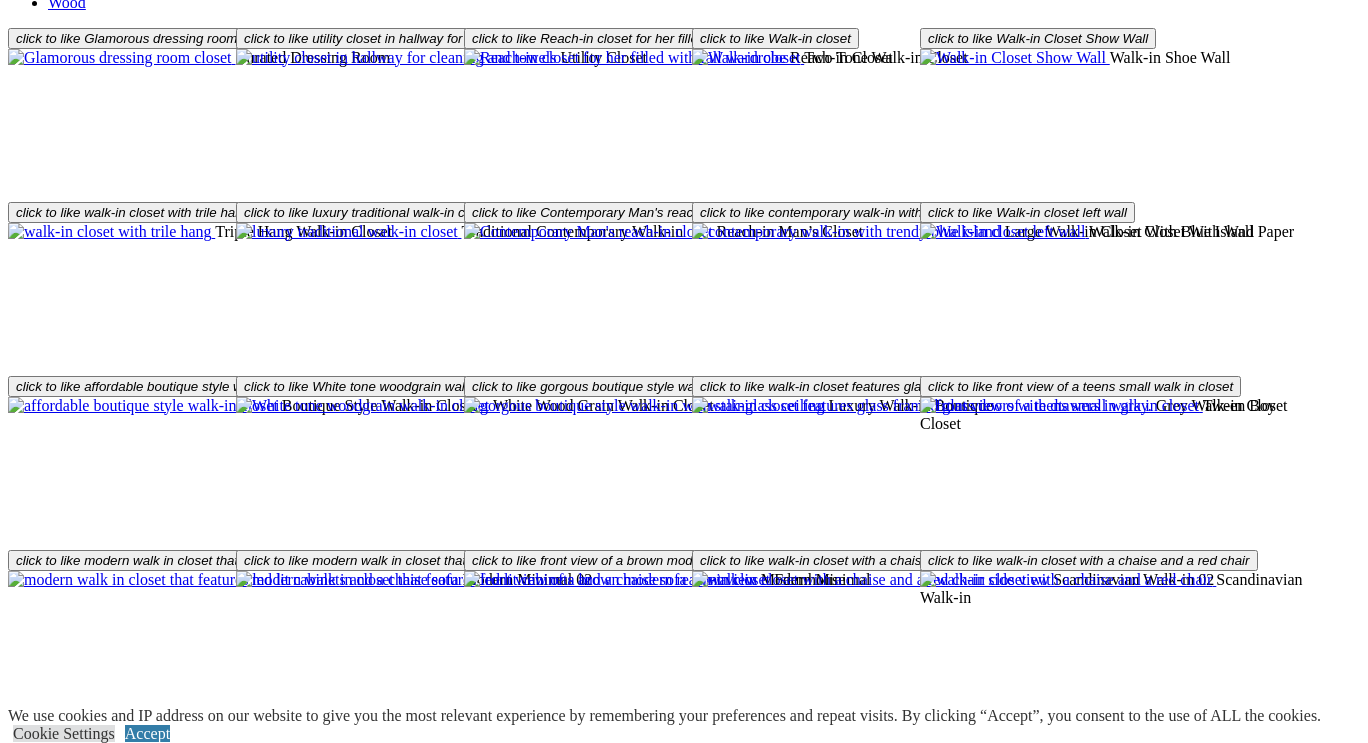 click at bounding box center (8, 47241) 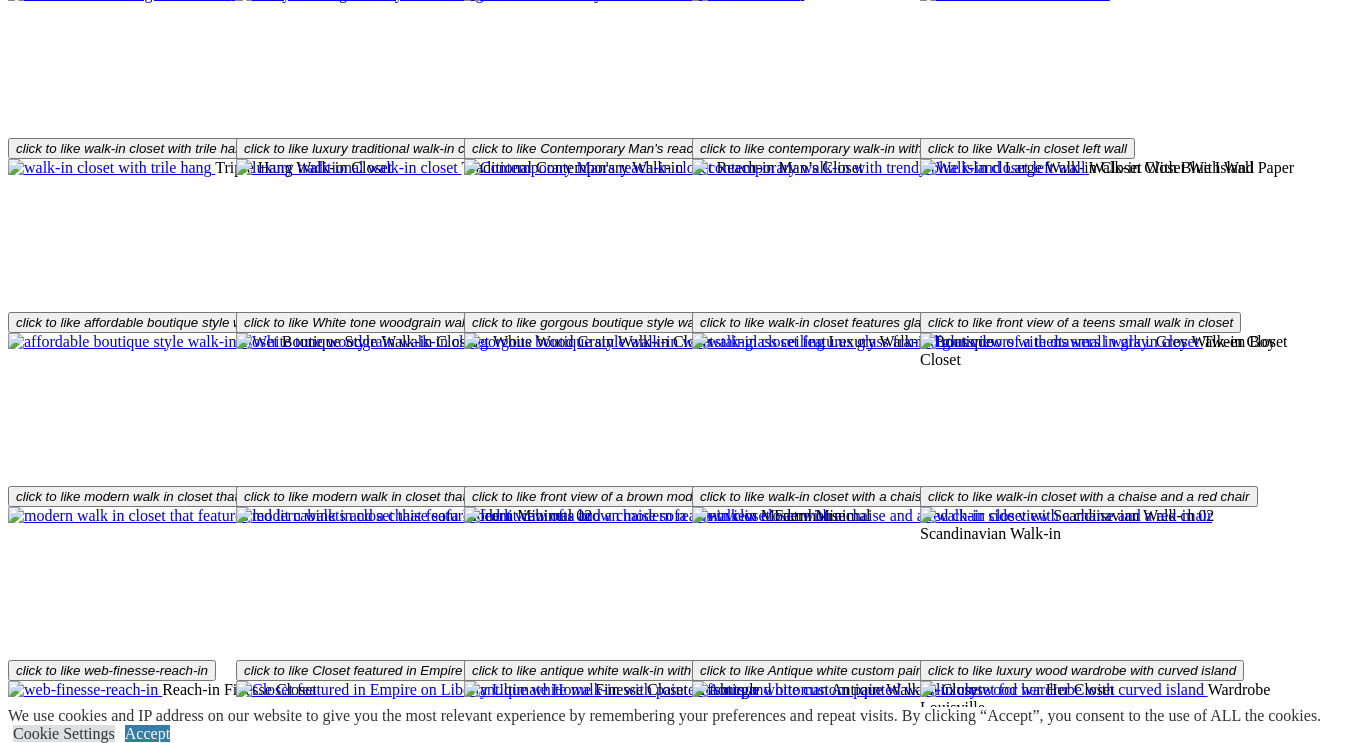scroll, scrollTop: 3073, scrollLeft: 0, axis: vertical 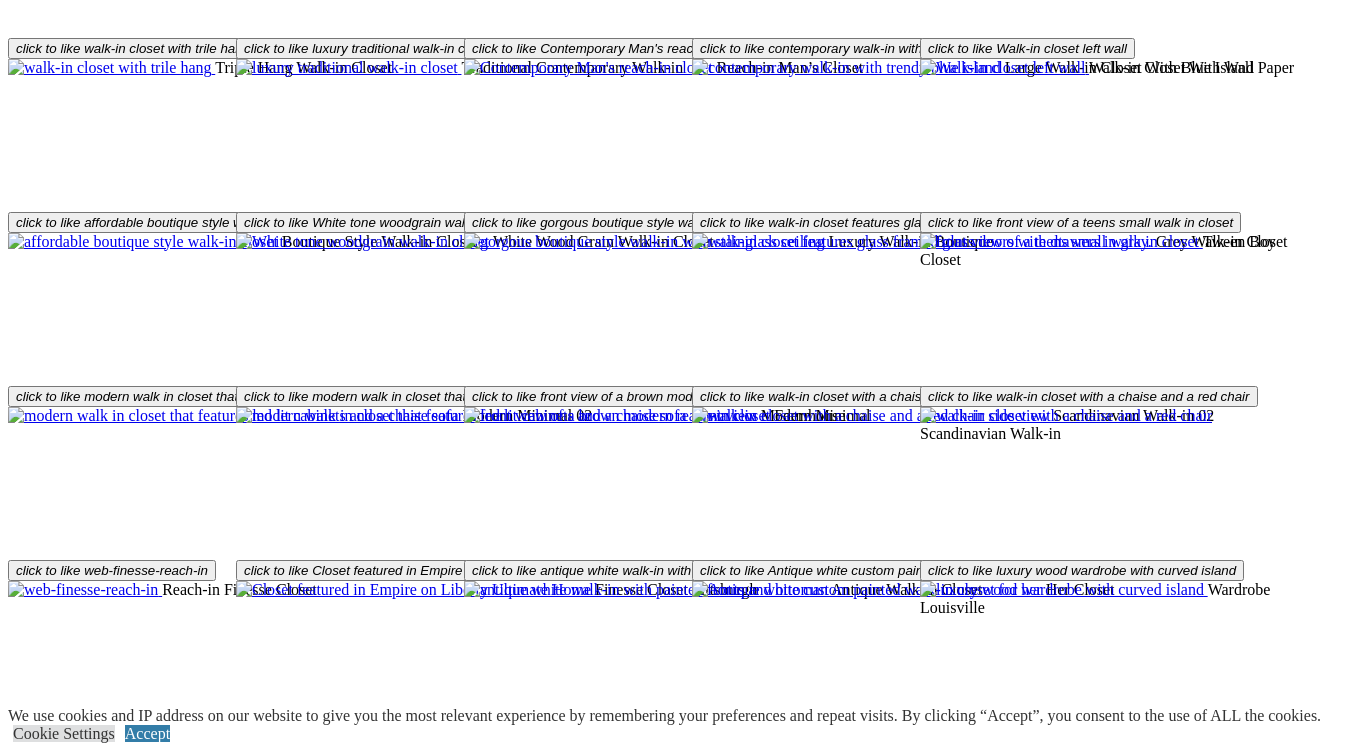 click on "Load More" at bounding box center (44, 1612) 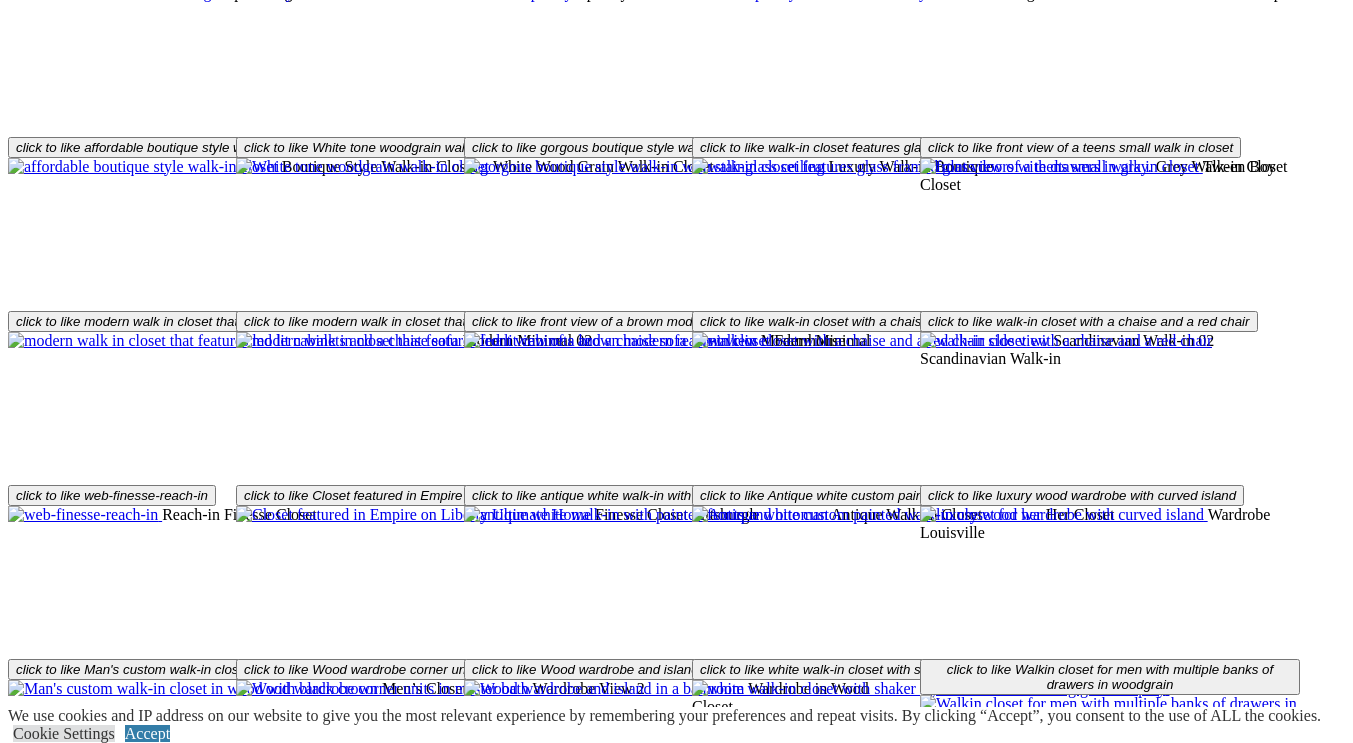 scroll, scrollTop: 3273, scrollLeft: 0, axis: vertical 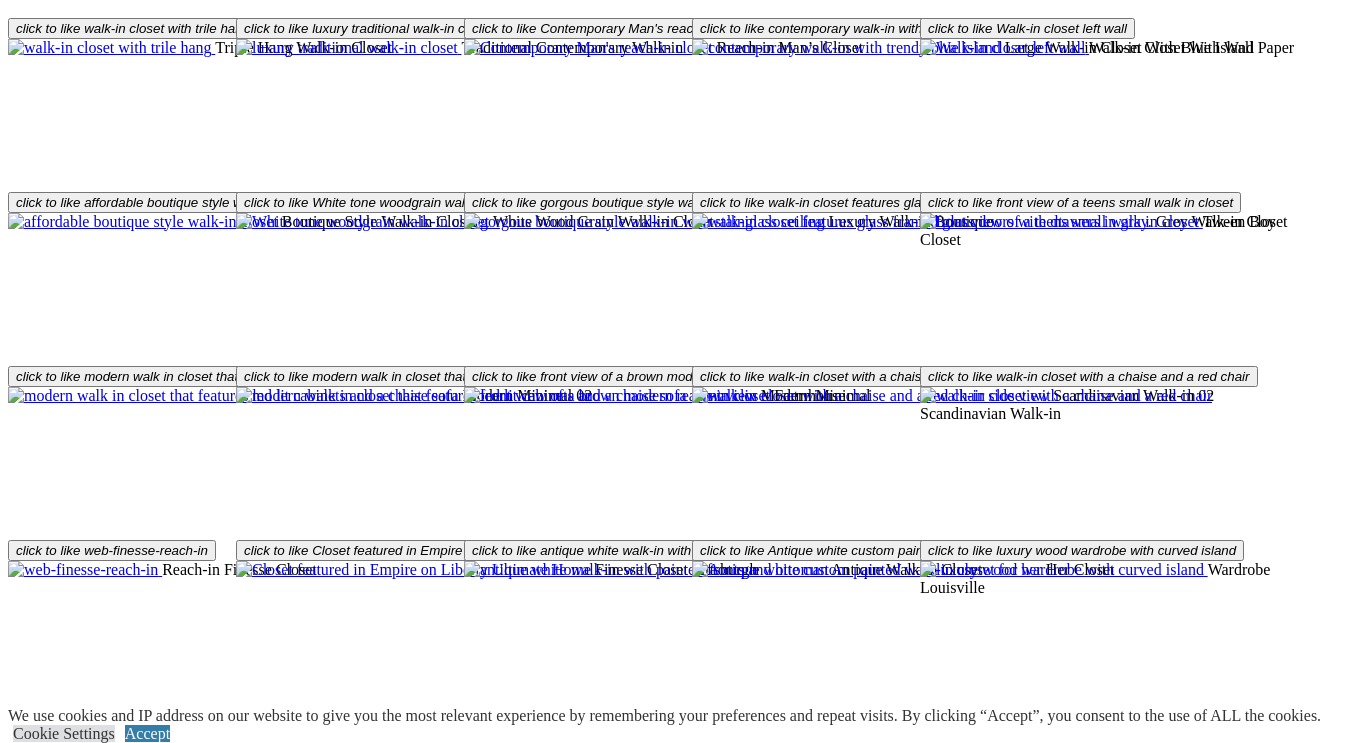 click on "Create a Design Board" at bounding box center (160, -2995) 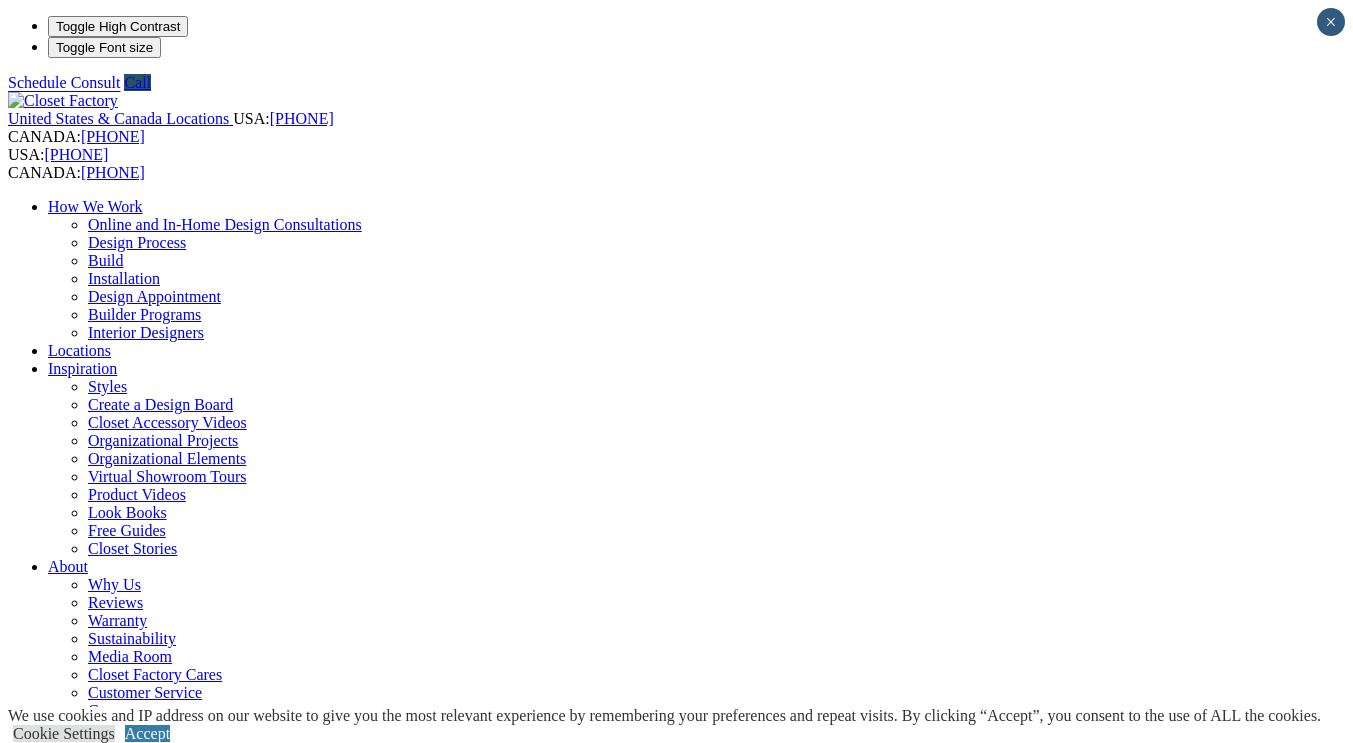 scroll, scrollTop: 0, scrollLeft: 0, axis: both 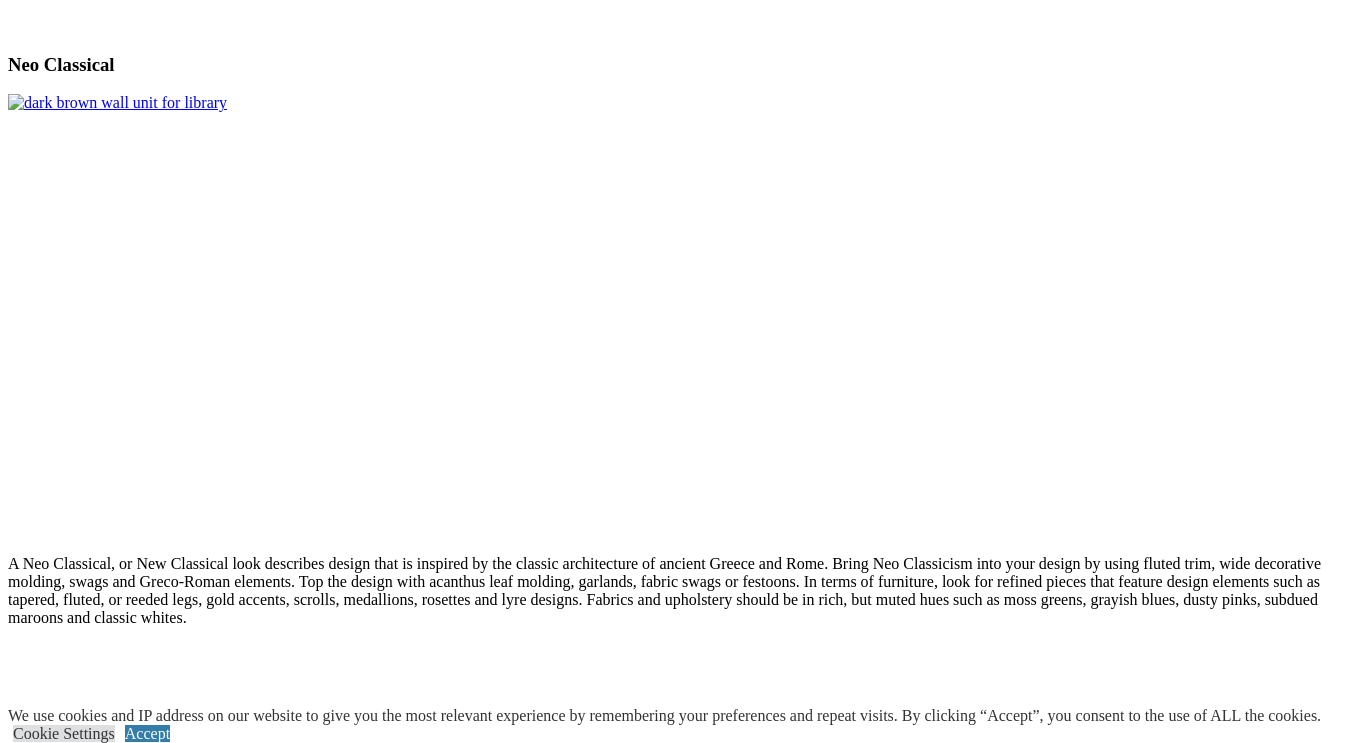 click on "Reach-in Closets" at bounding box center (142, -6076) 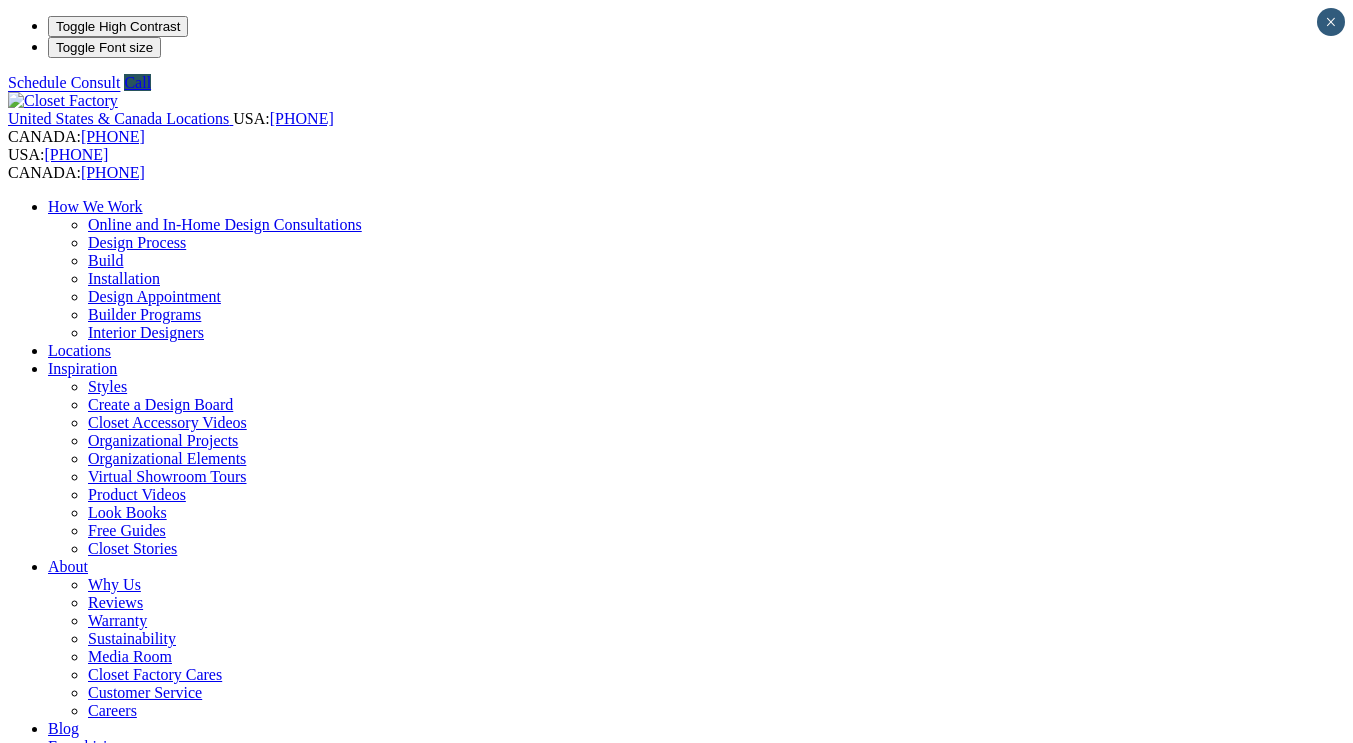 scroll, scrollTop: 0, scrollLeft: 0, axis: both 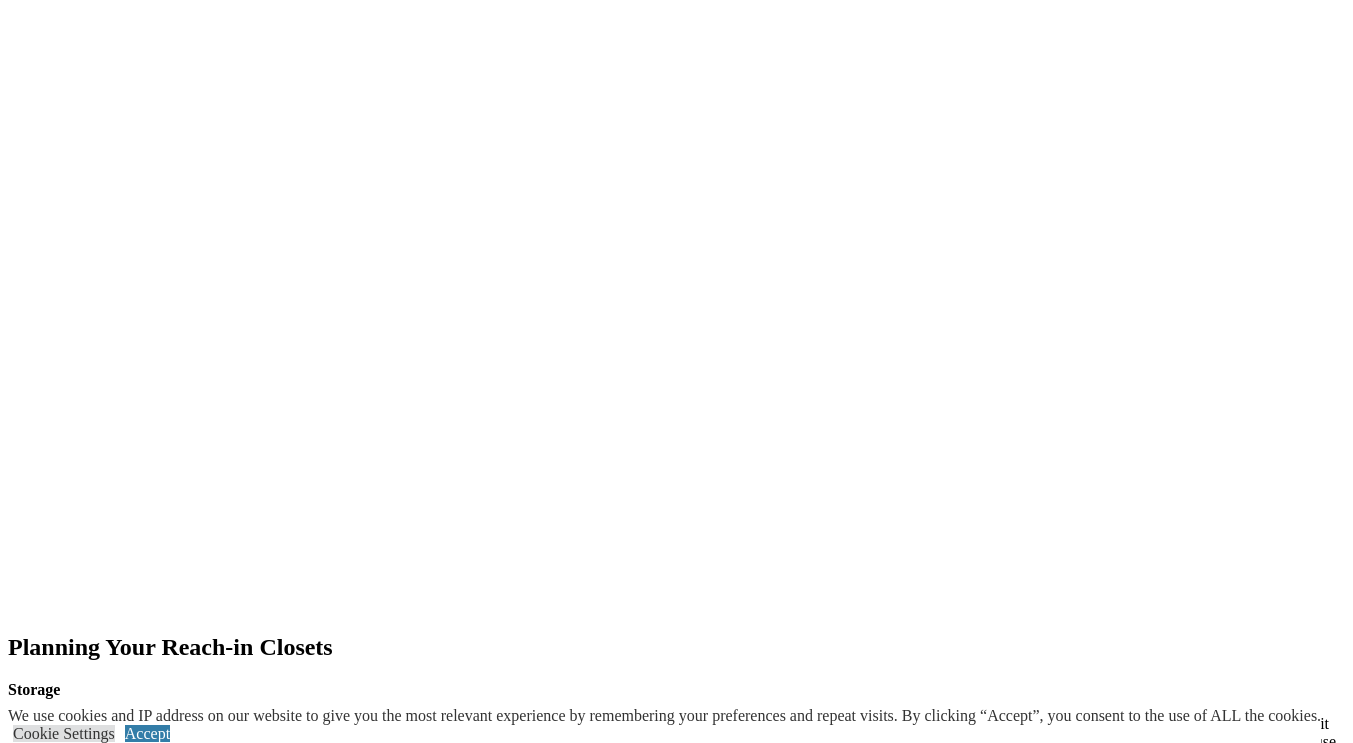 click on "prev" at bounding box center (676, 2687) 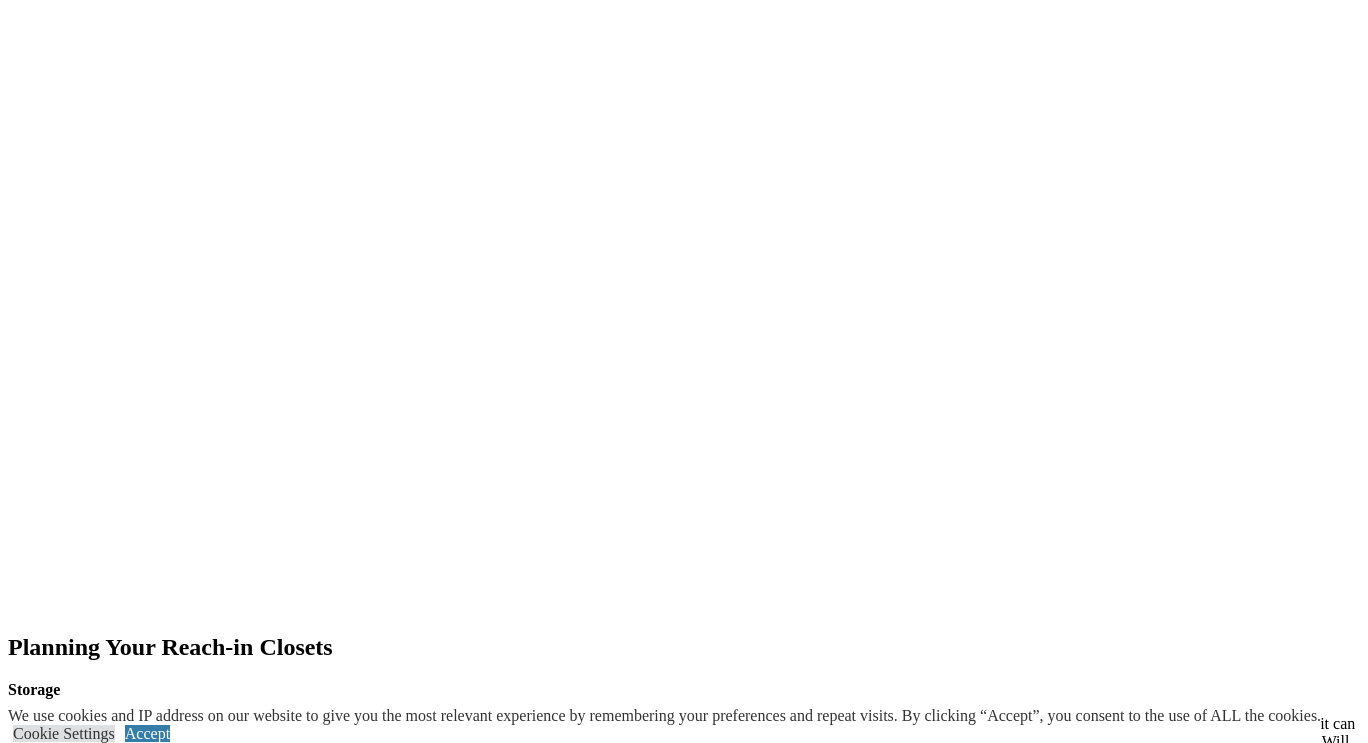 click at bounding box center (8, 10479) 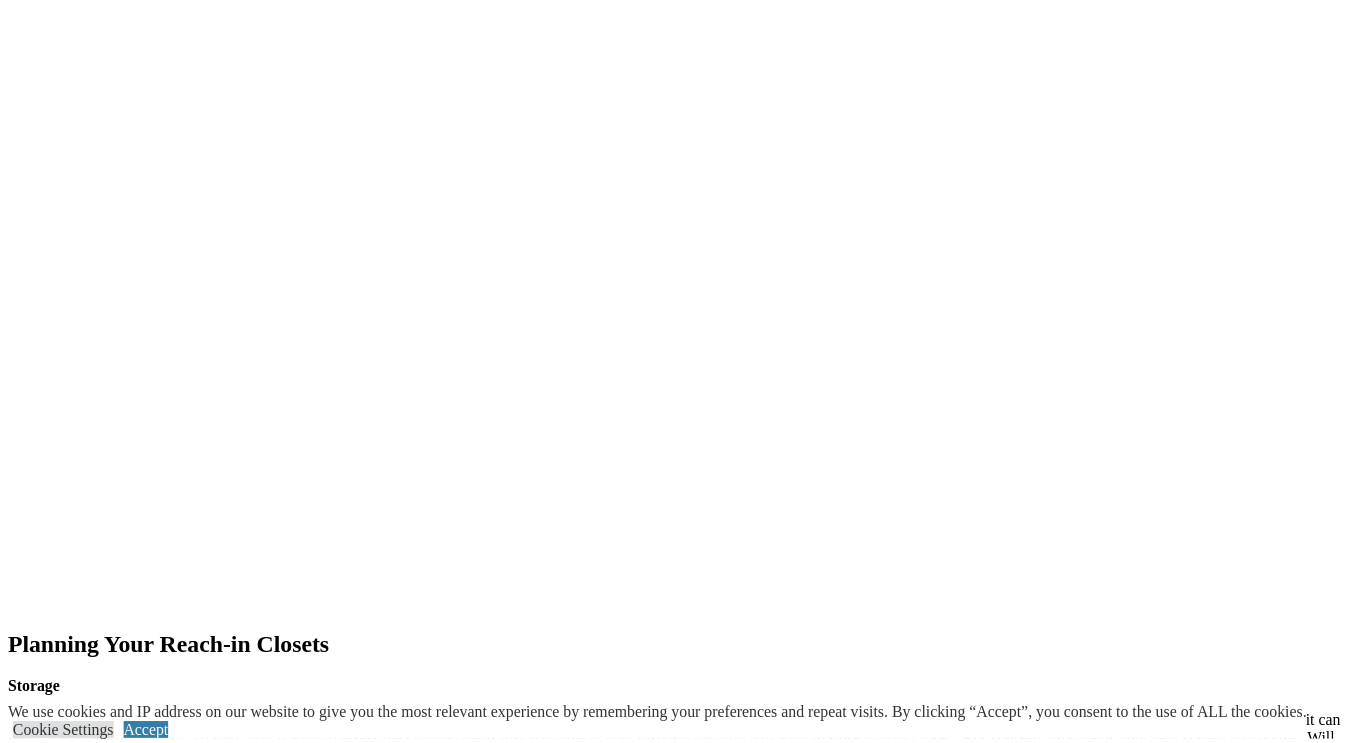scroll, scrollTop: 2058, scrollLeft: 0, axis: vertical 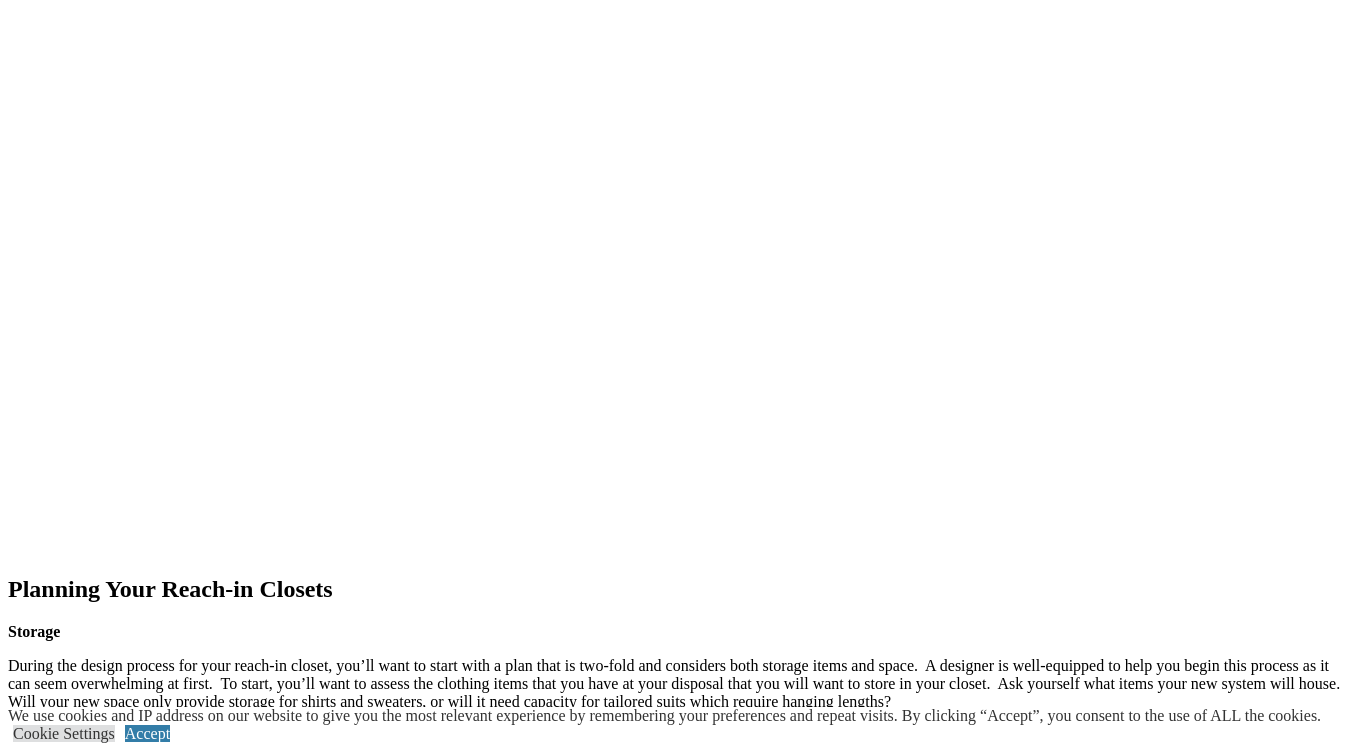 click on "next" at bounding box center [676, 2479] 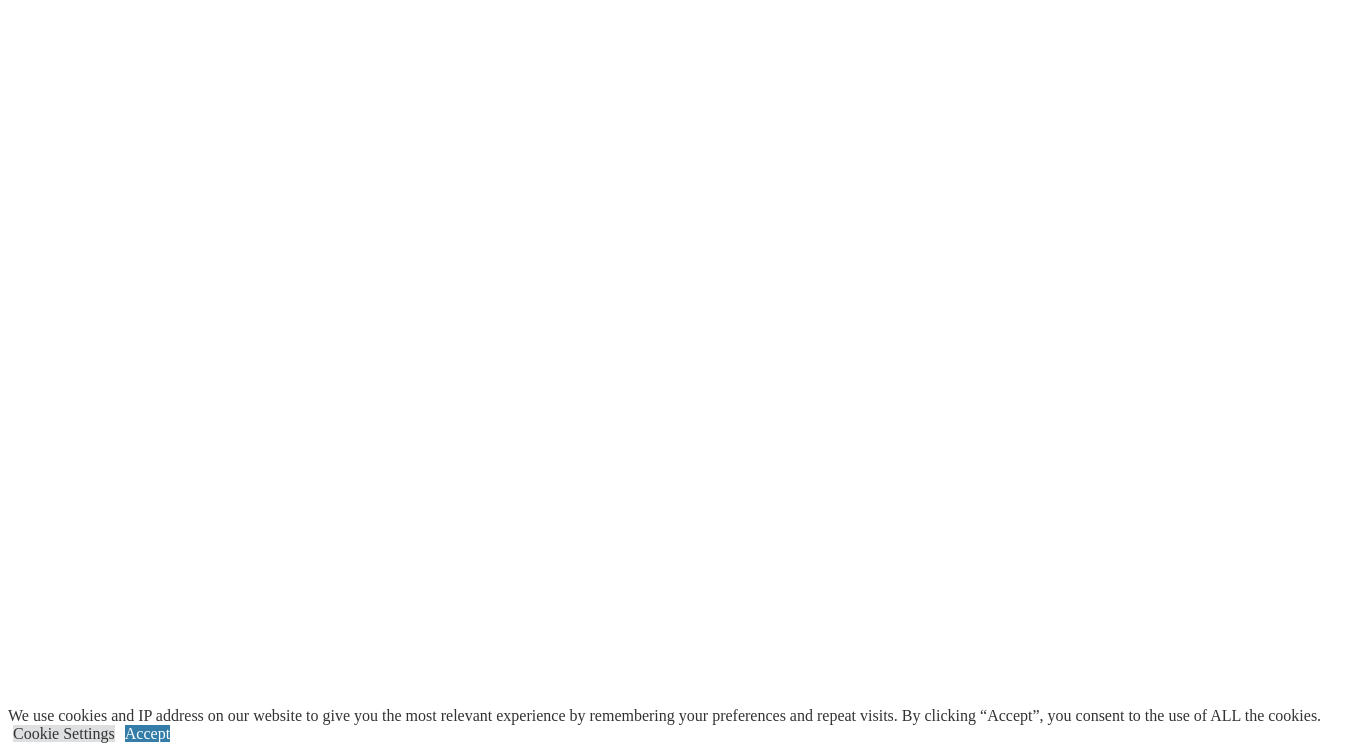 scroll, scrollTop: 3558, scrollLeft: 0, axis: vertical 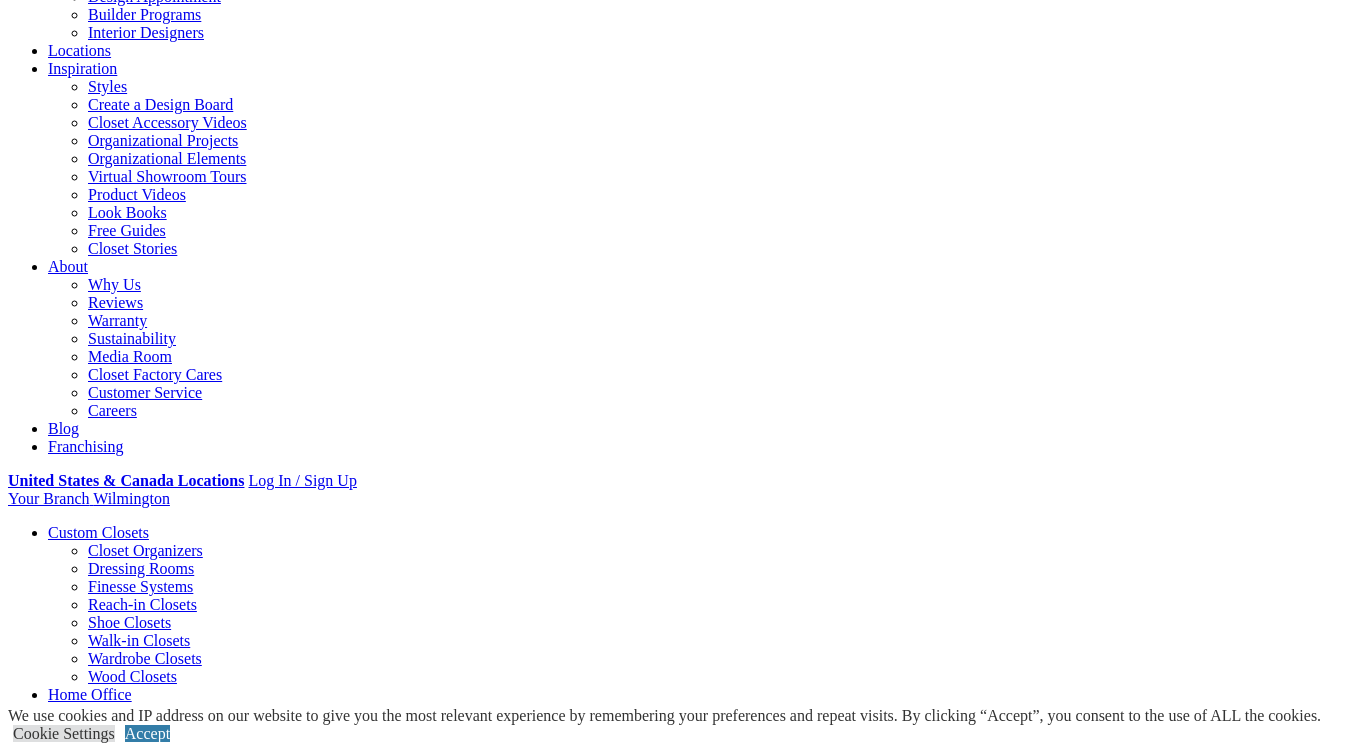 click on "Murphy Beds" at bounding box center [132, 748] 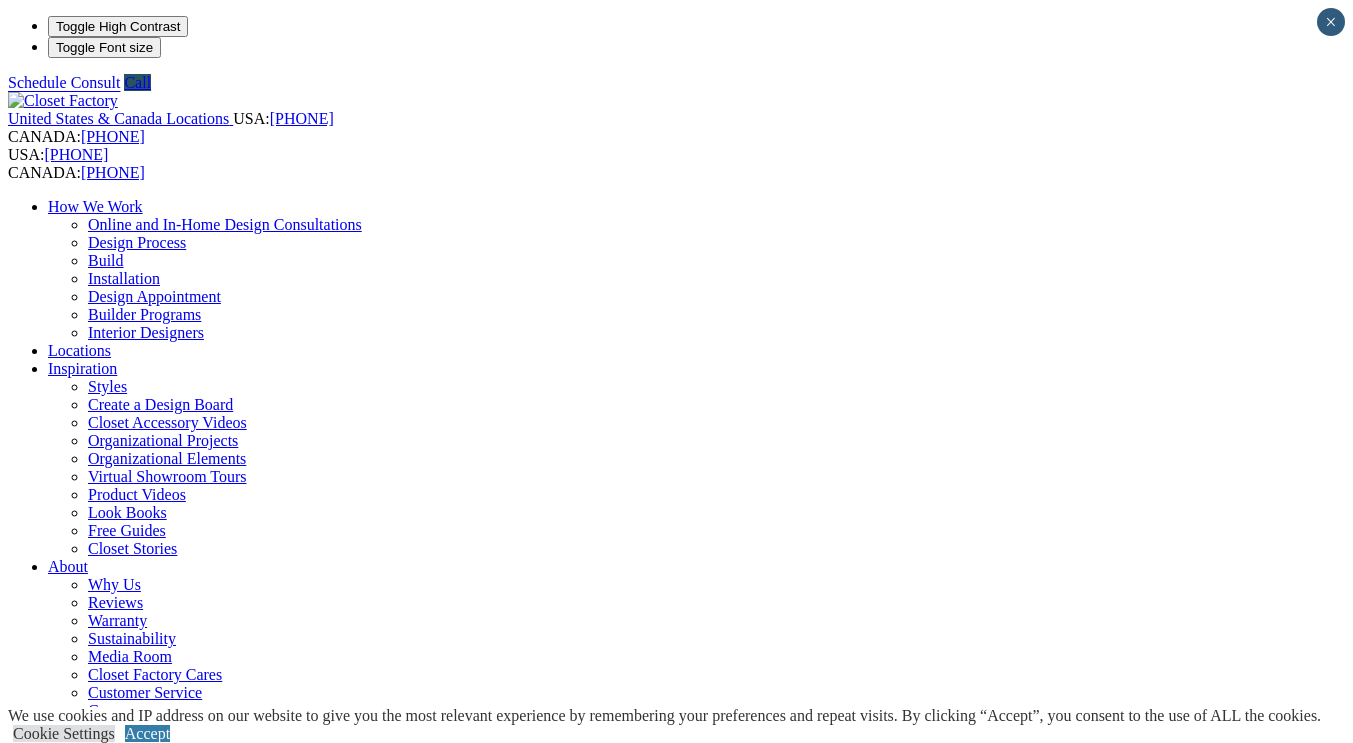 scroll, scrollTop: 0, scrollLeft: 0, axis: both 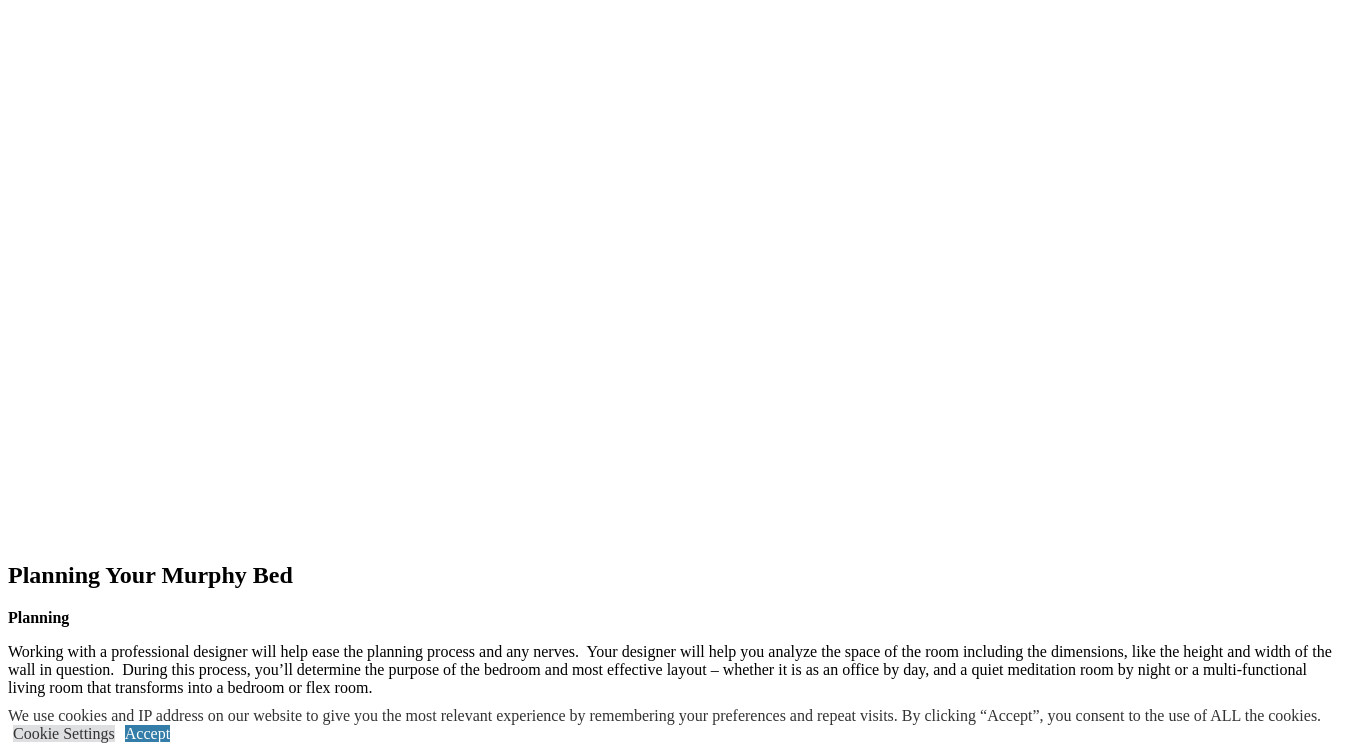 click on "next" at bounding box center [676, 1459] 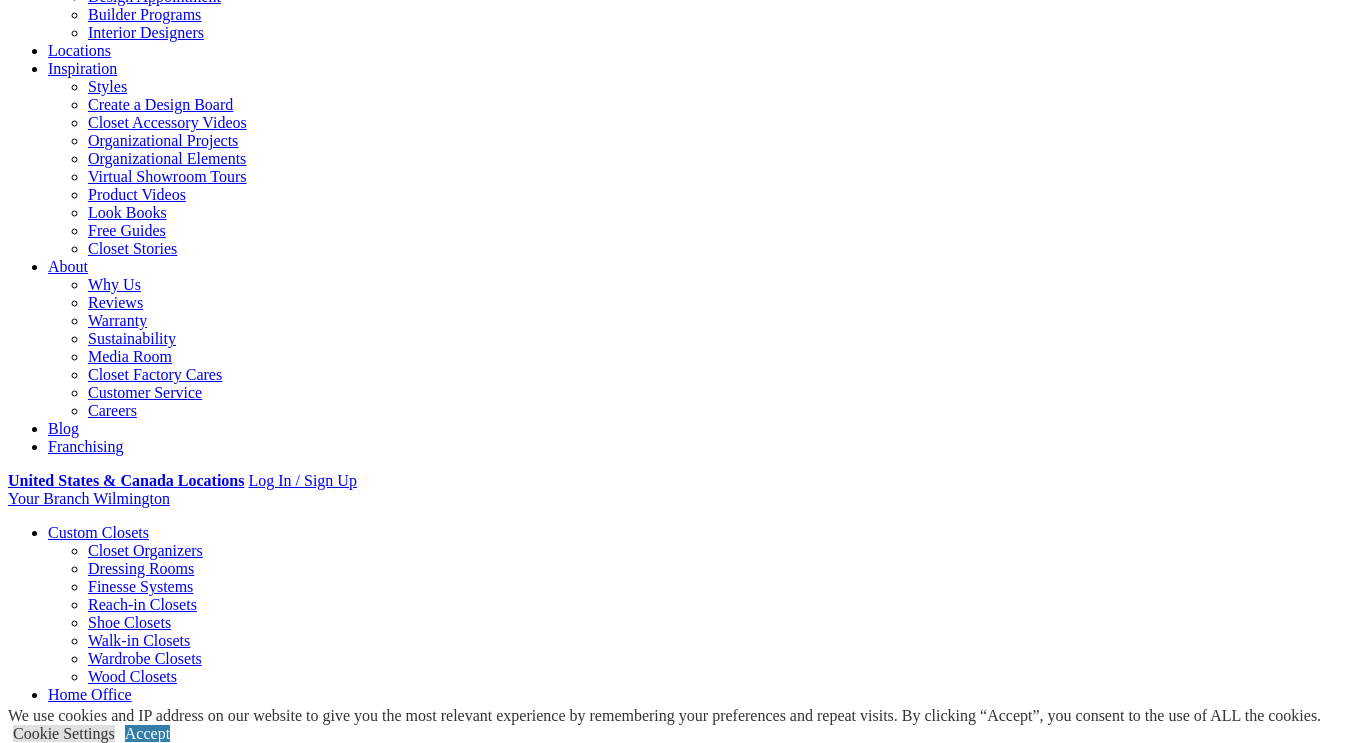 scroll, scrollTop: 0, scrollLeft: 0, axis: both 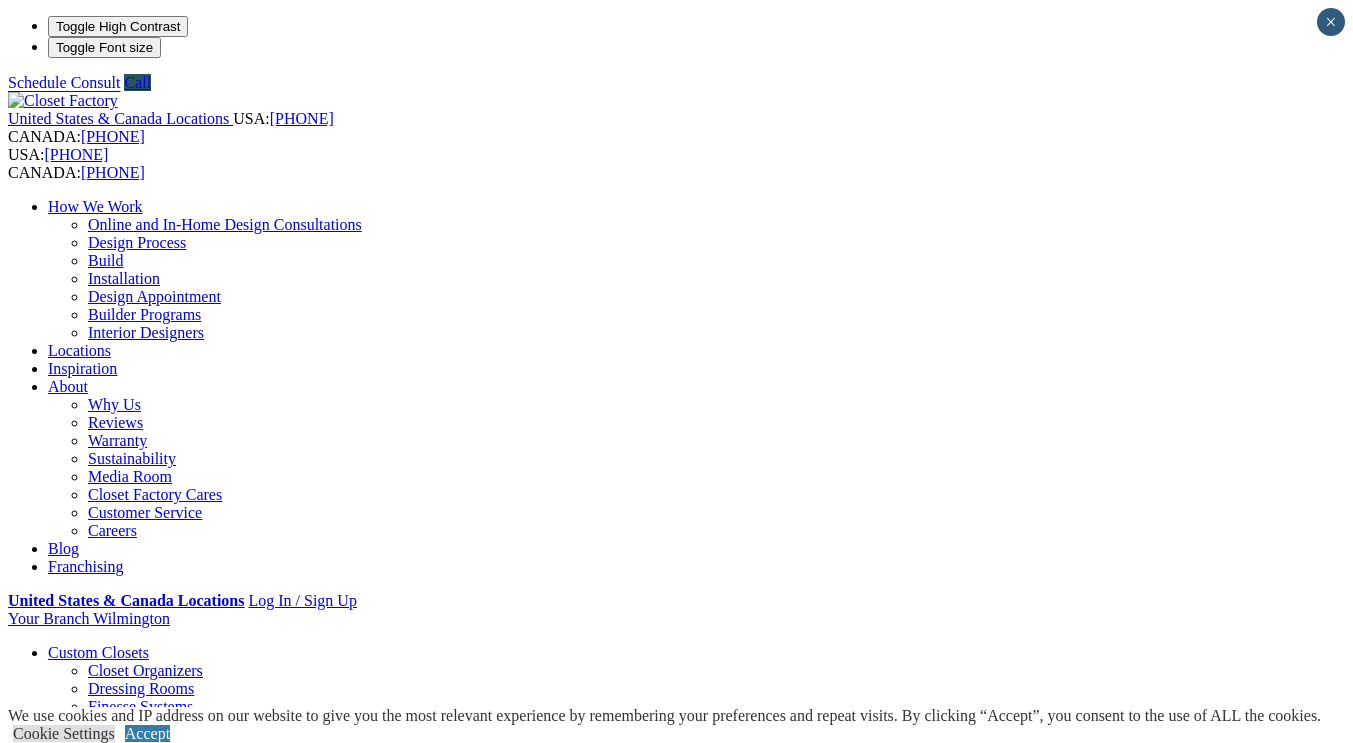 click on "Home Office" at bounding box center [90, 814] 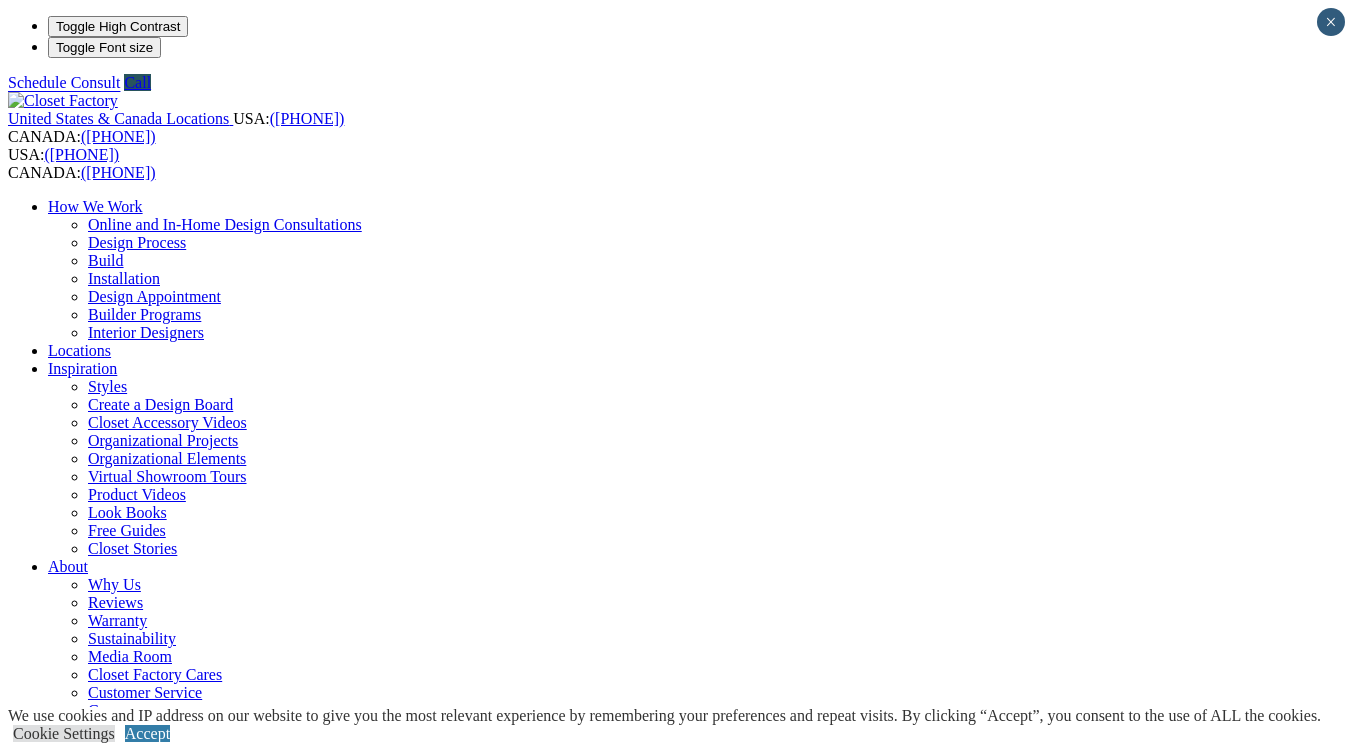 scroll, scrollTop: 100, scrollLeft: 0, axis: vertical 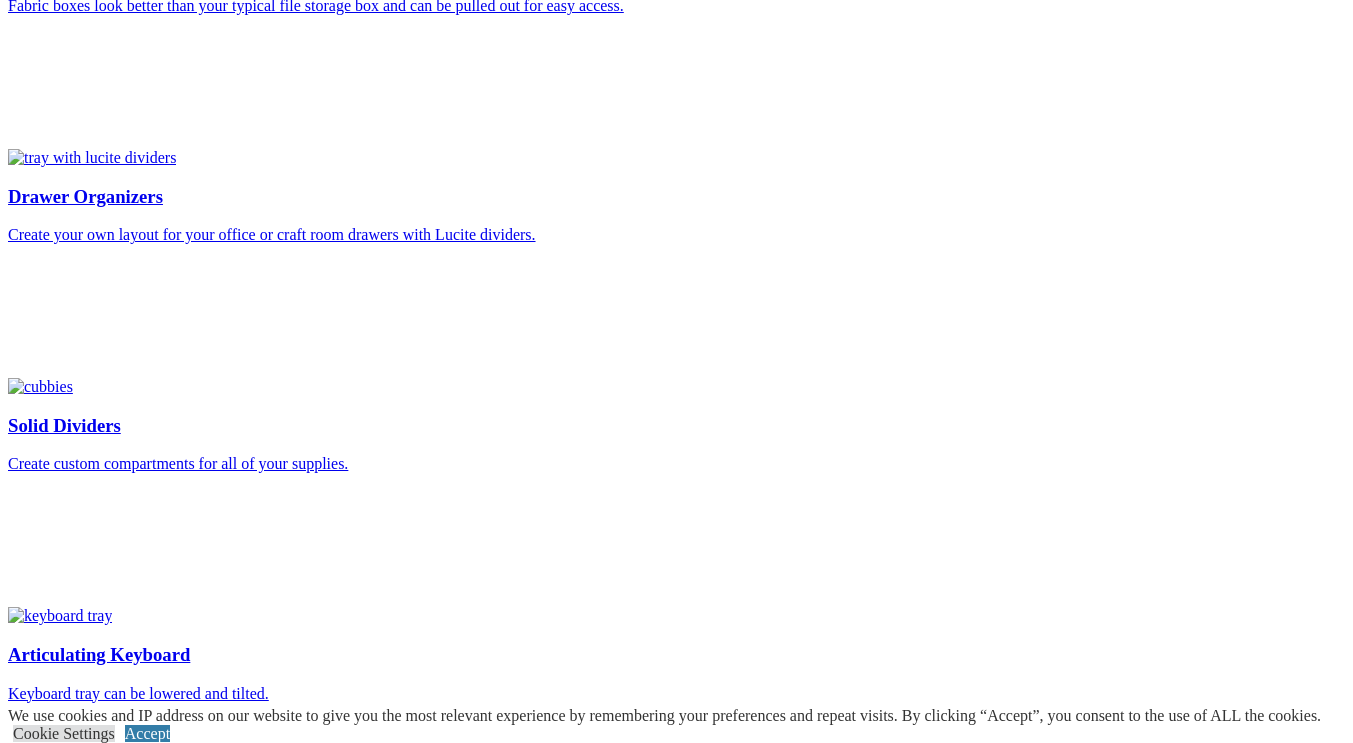 click on "Garage" at bounding box center (71, -3288) 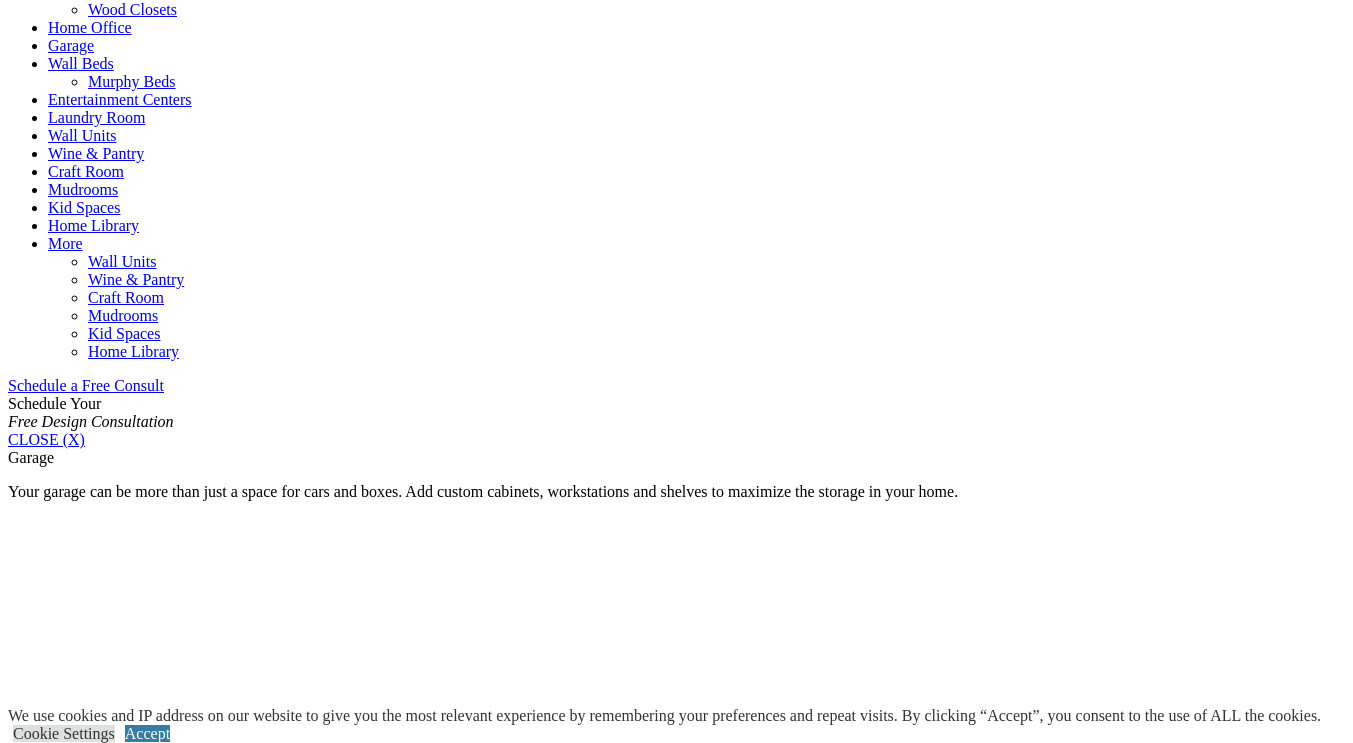 scroll, scrollTop: 1020, scrollLeft: 0, axis: vertical 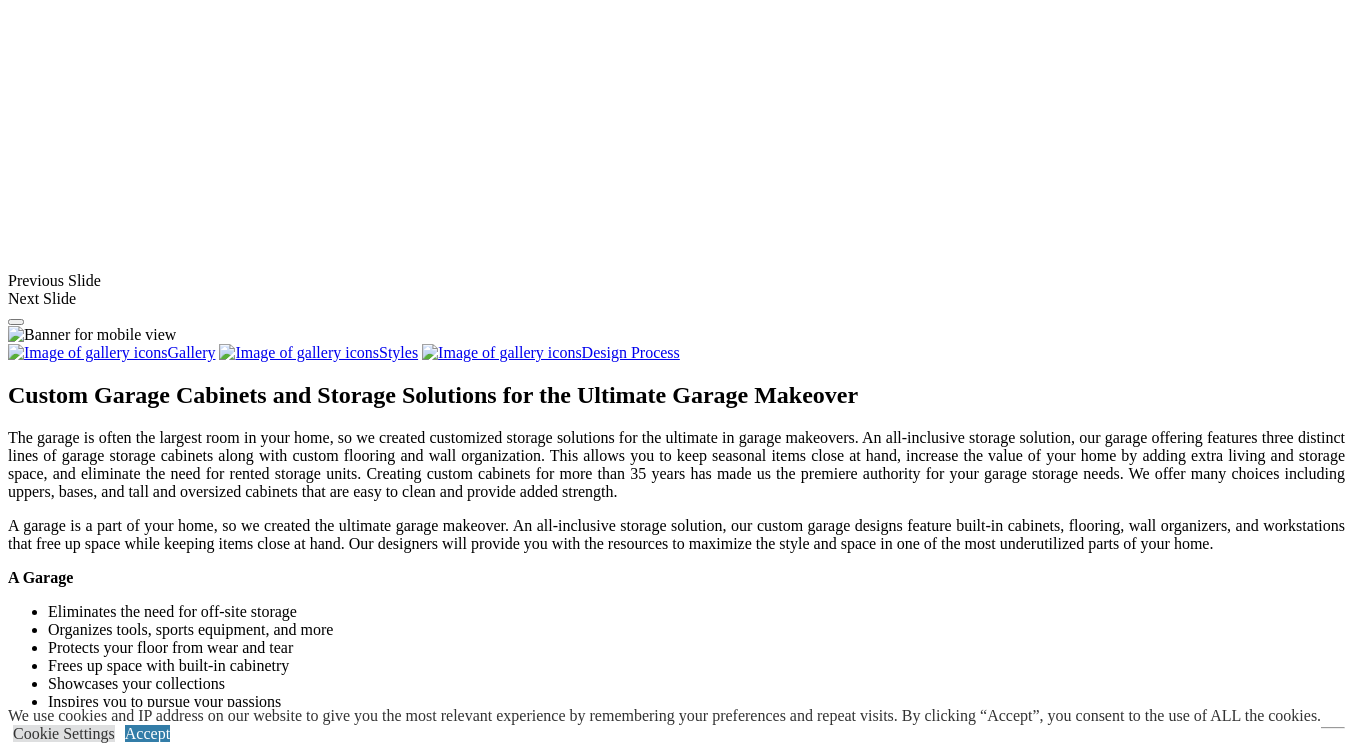 click at bounding box center [995, 1403] 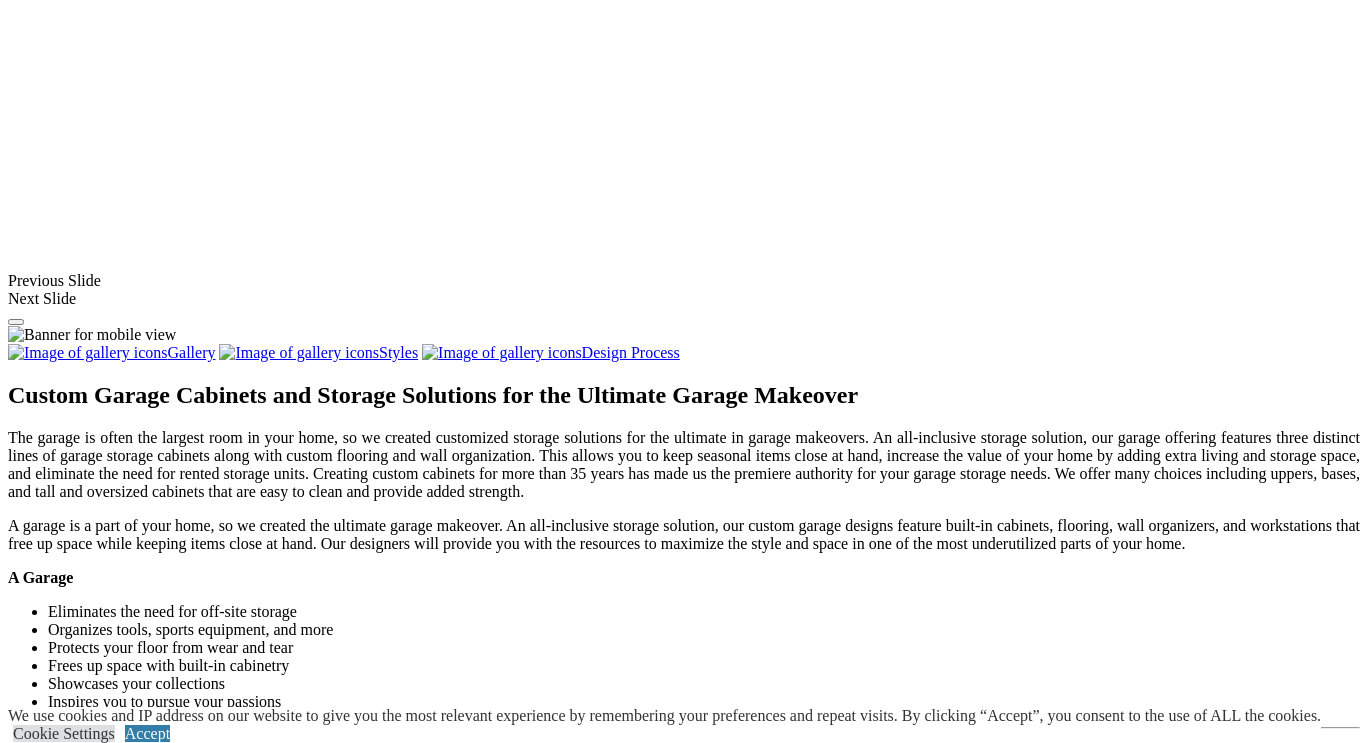 click at bounding box center (8, 33862) 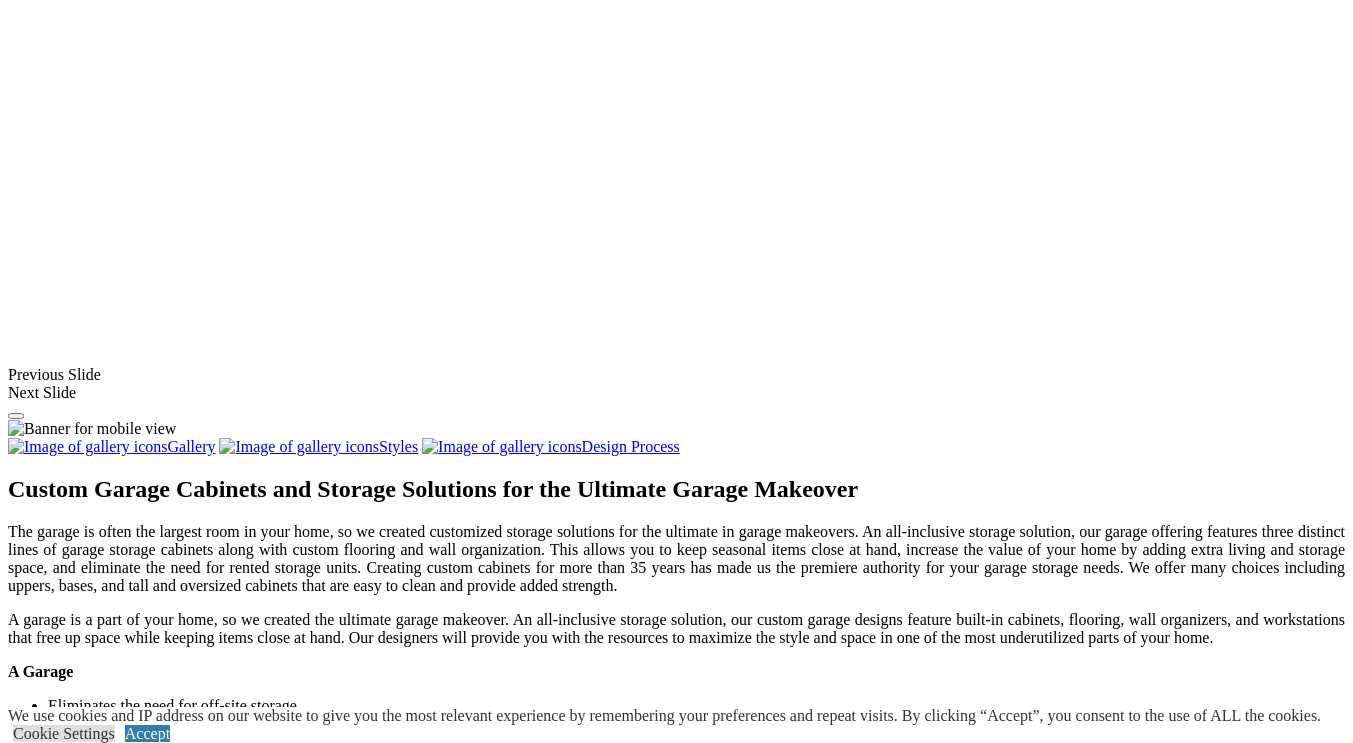 scroll, scrollTop: 1220, scrollLeft: 0, axis: vertical 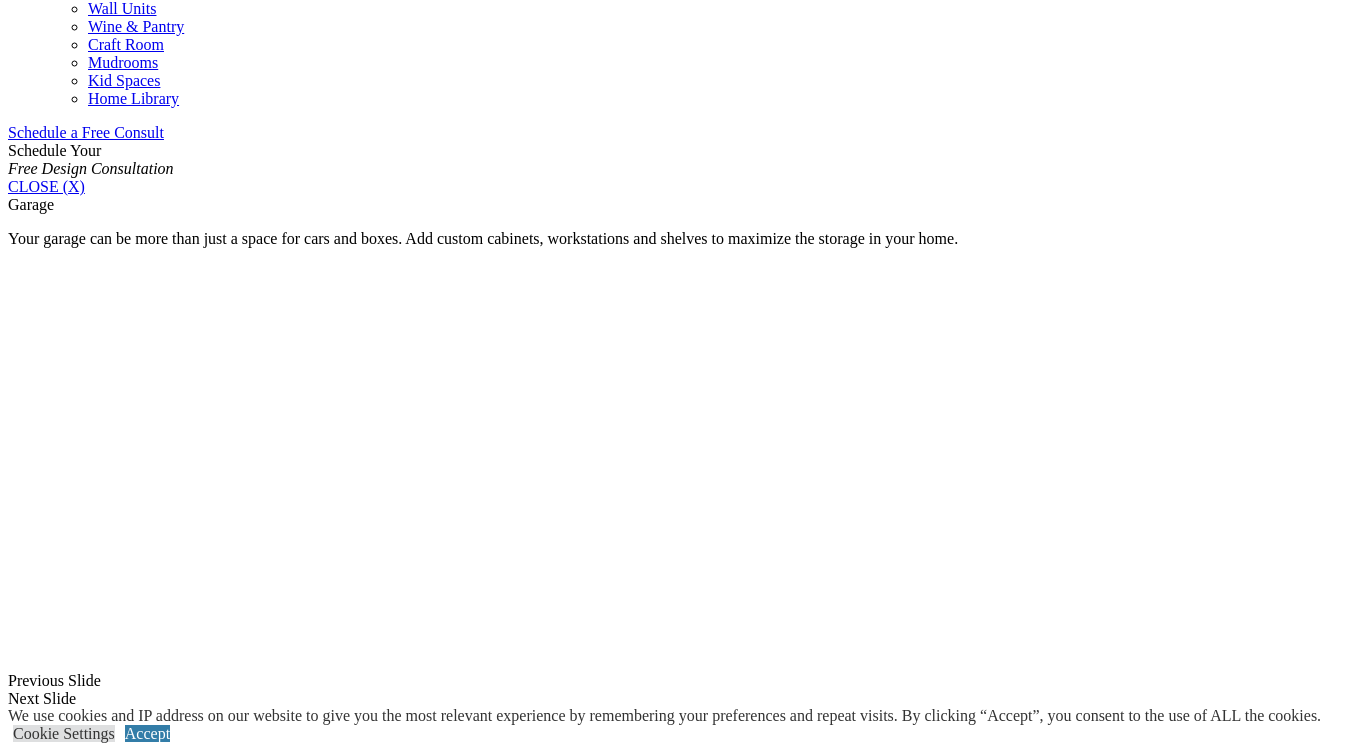 click on "Man Cave" at bounding box center (81, 1537) 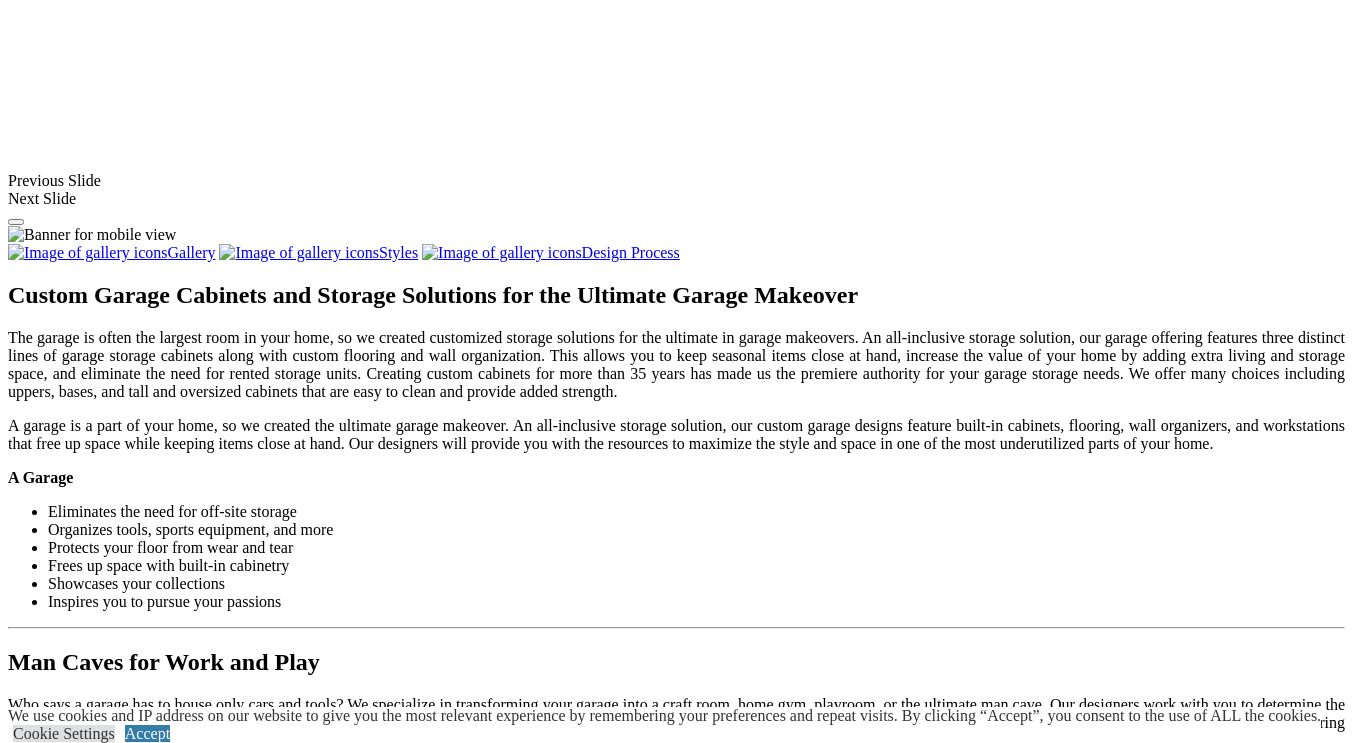 scroll, scrollTop: 1120, scrollLeft: 0, axis: vertical 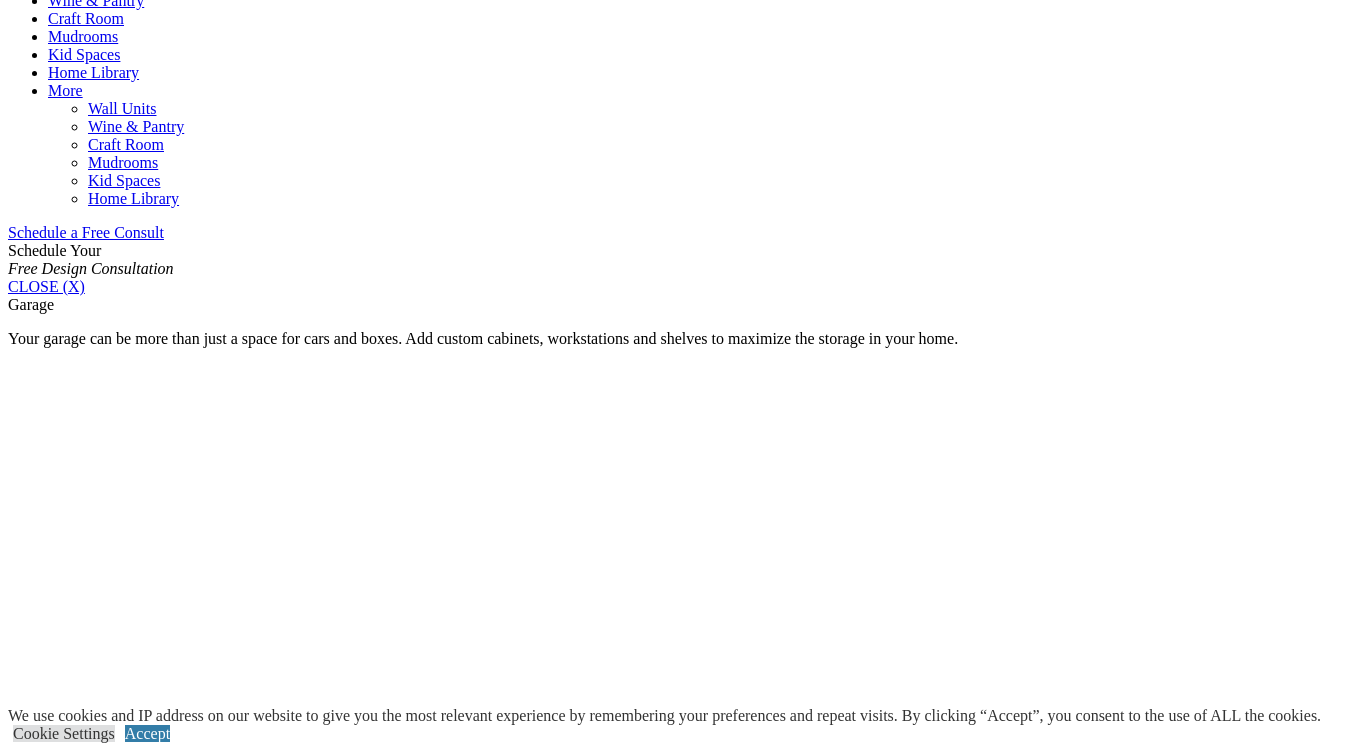 click on "Man Cave" at bounding box center (81, 1637) 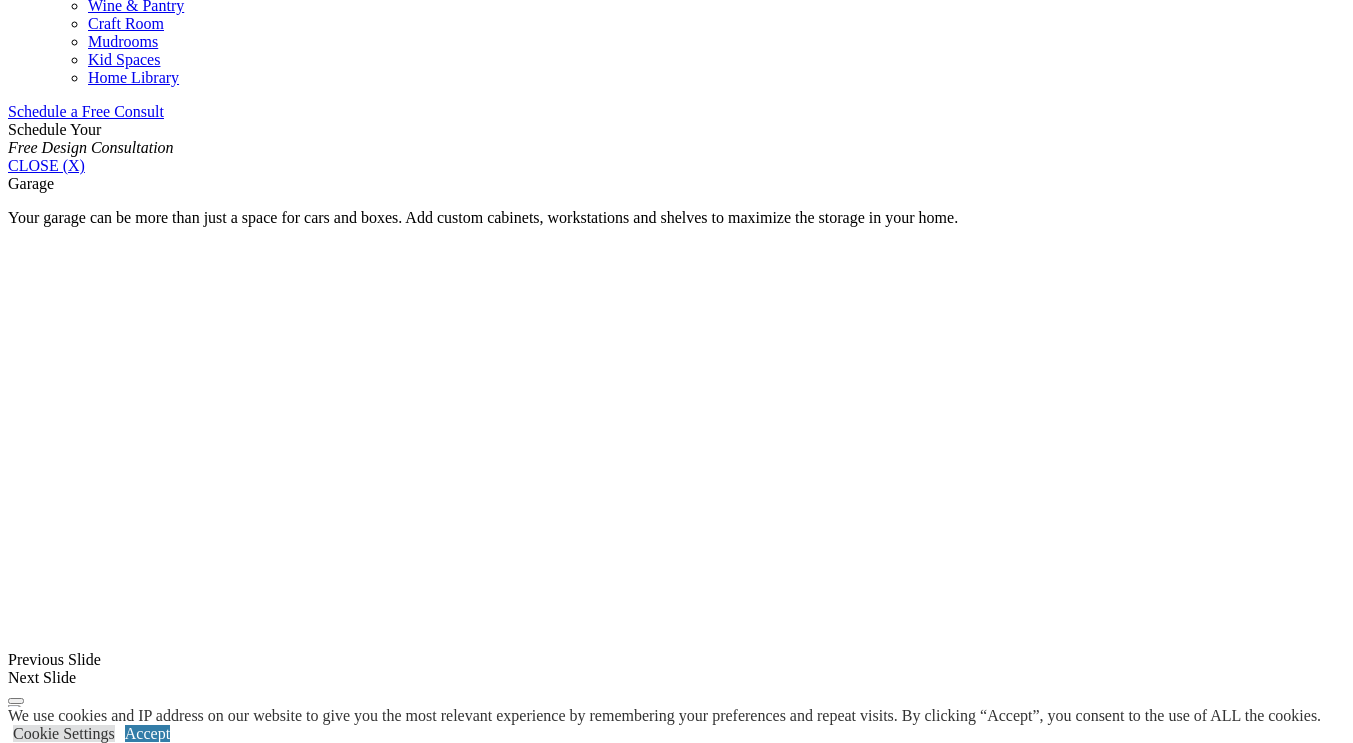 scroll, scrollTop: 1420, scrollLeft: 0, axis: vertical 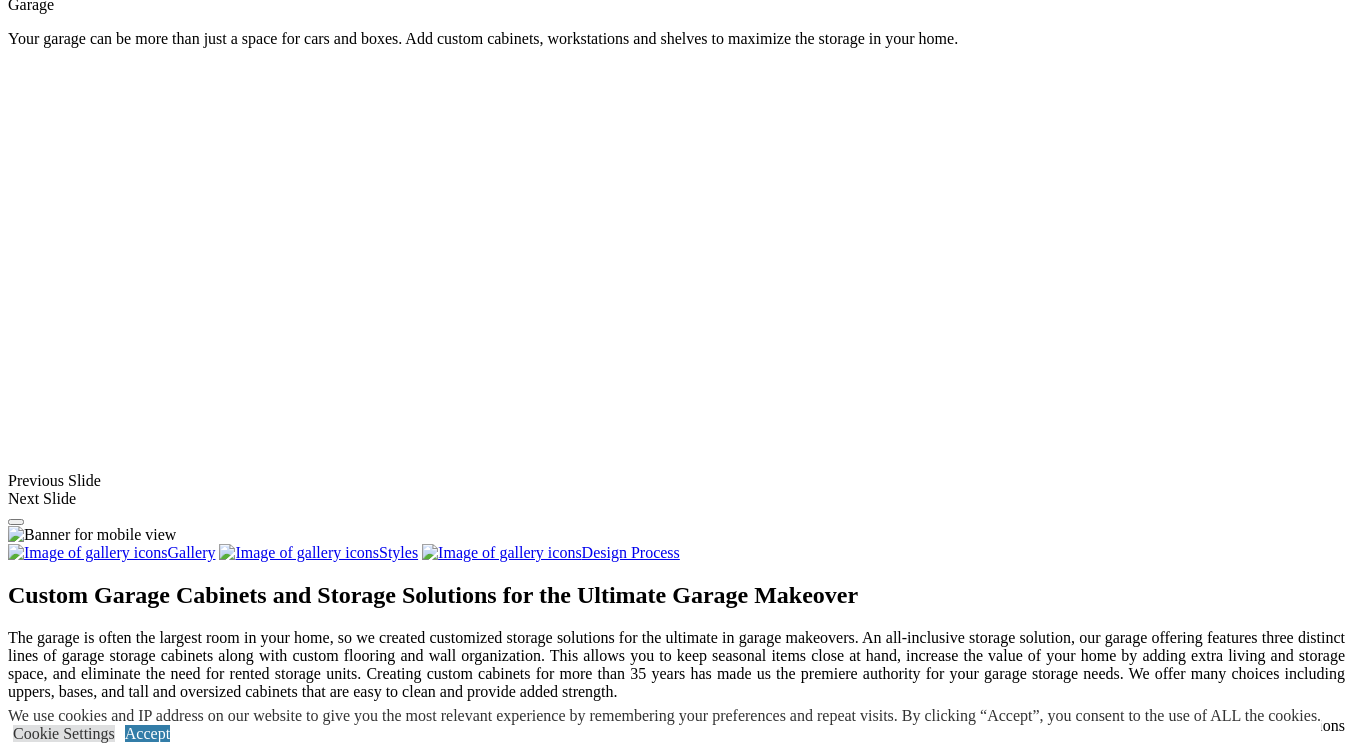 click on "Load More" at bounding box center (44, 1581) 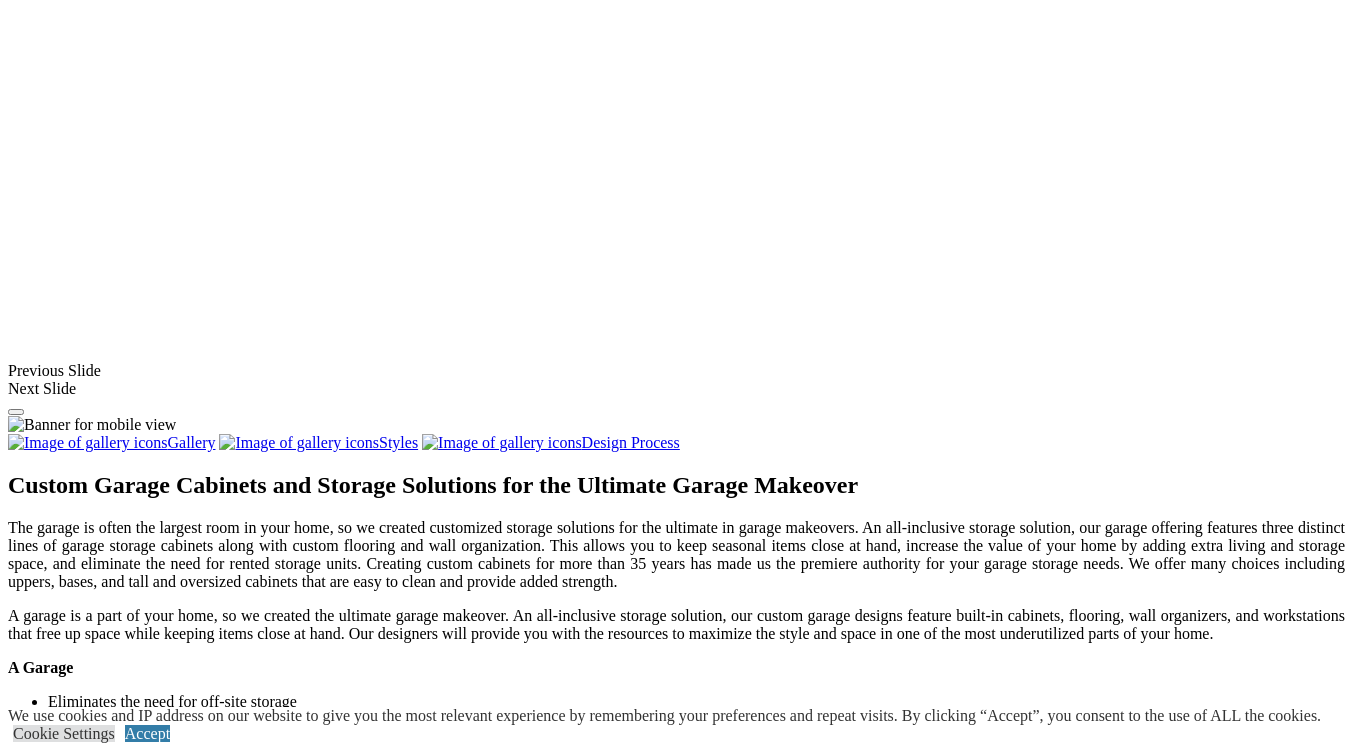 scroll, scrollTop: 1420, scrollLeft: 0, axis: vertical 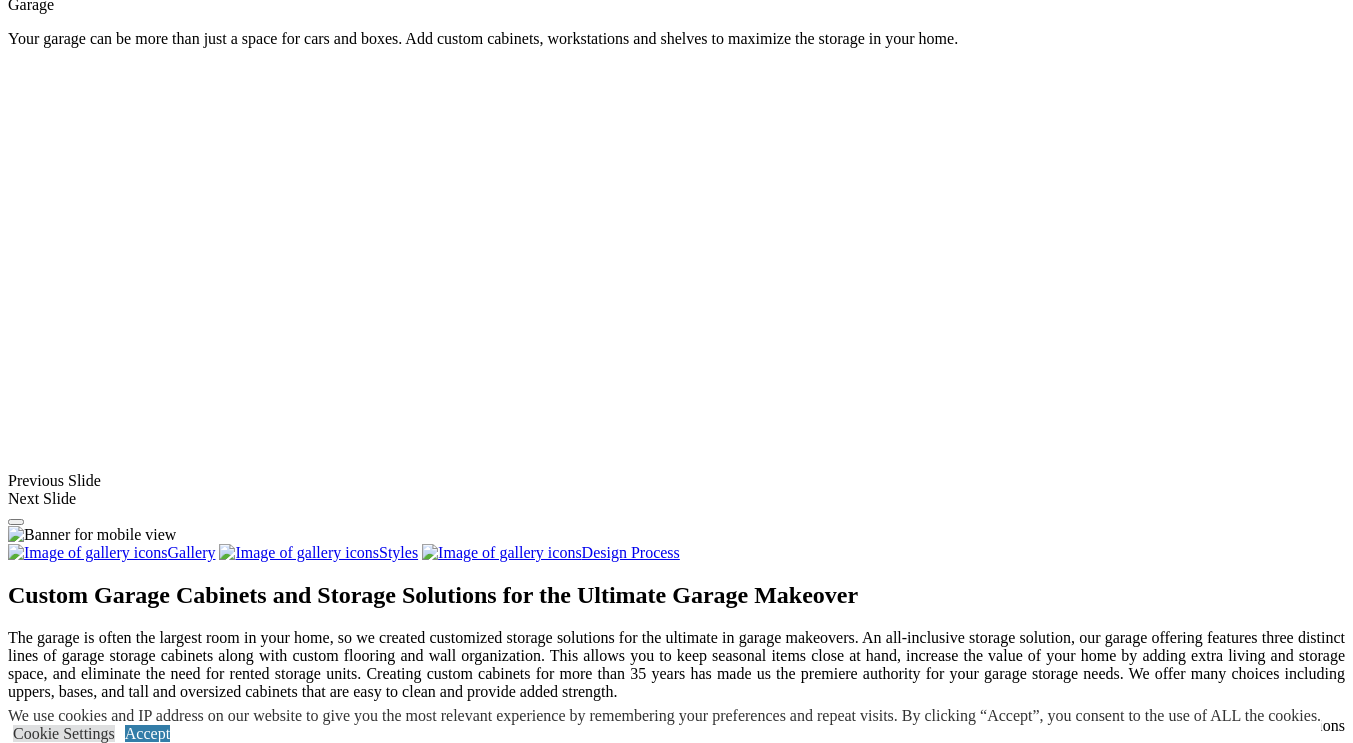 click at bounding box center (83, 1429) 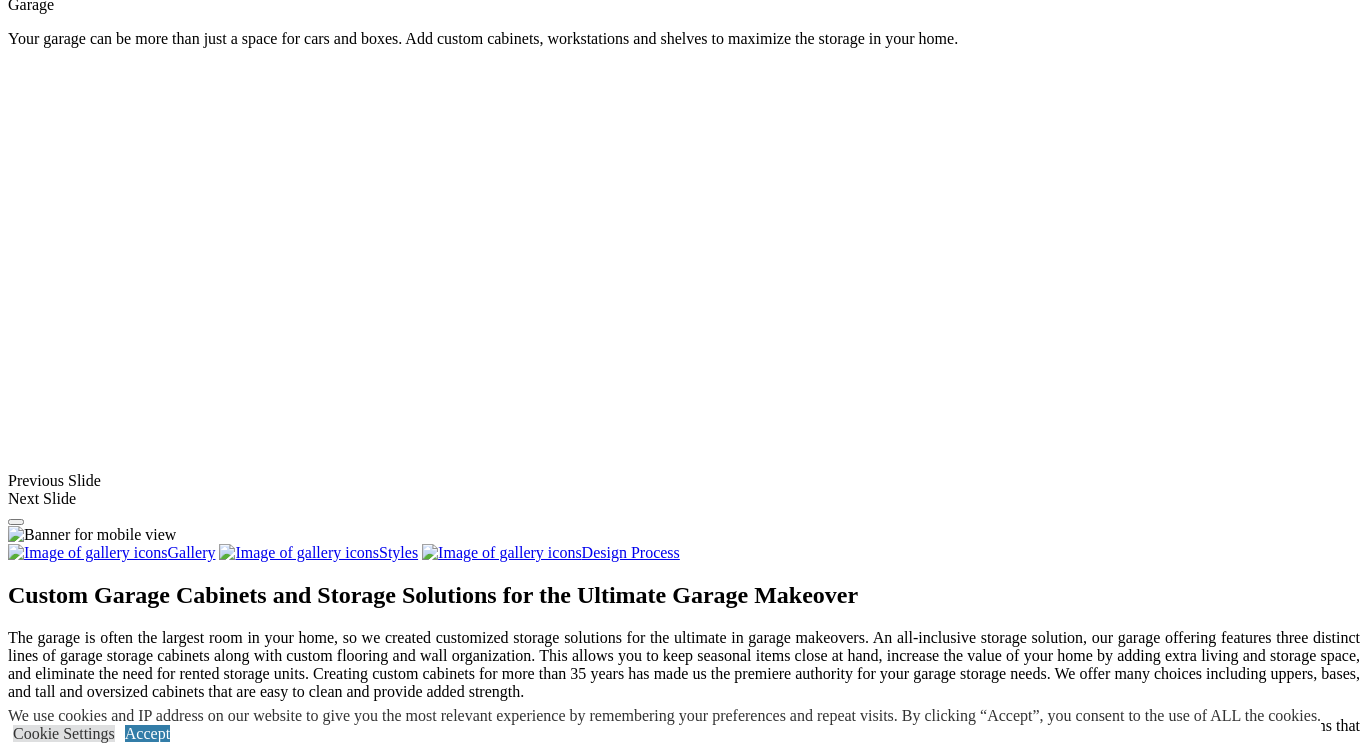 click at bounding box center [8, 34584] 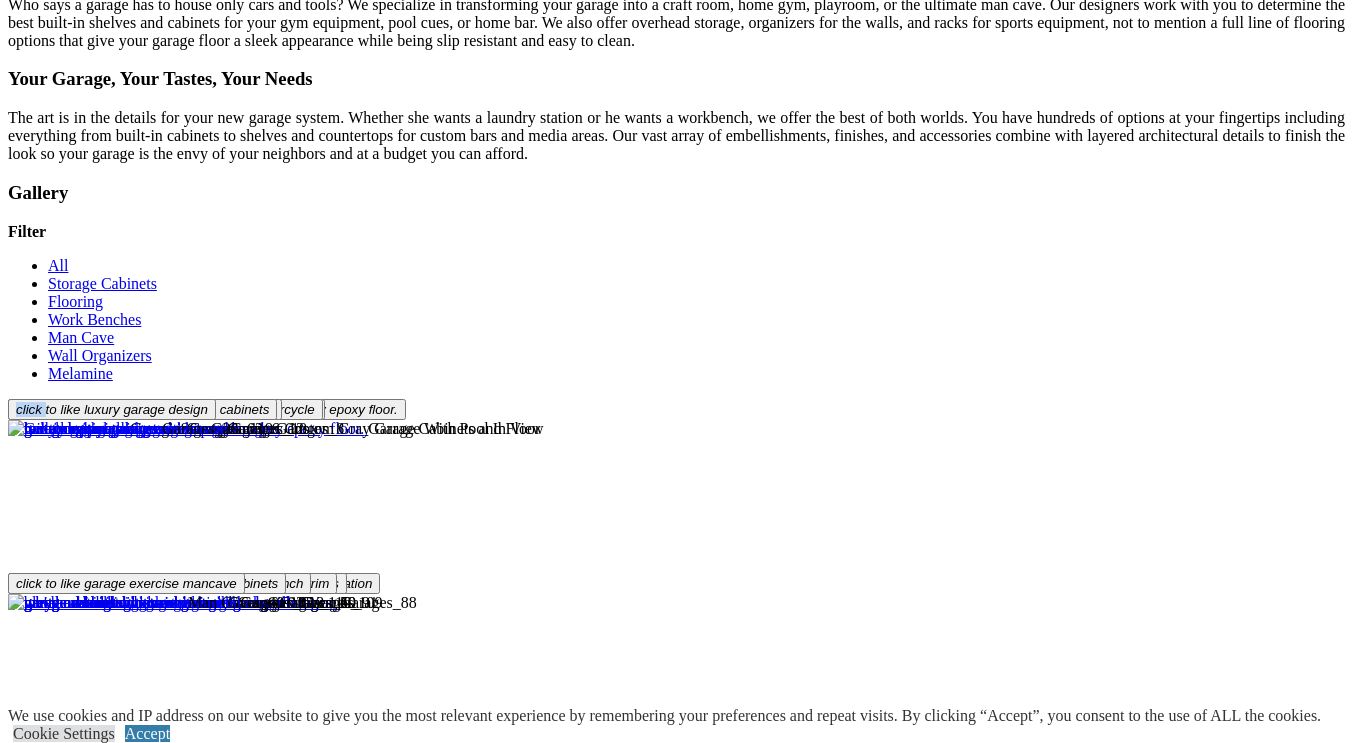 scroll, scrollTop: 2320, scrollLeft: 0, axis: vertical 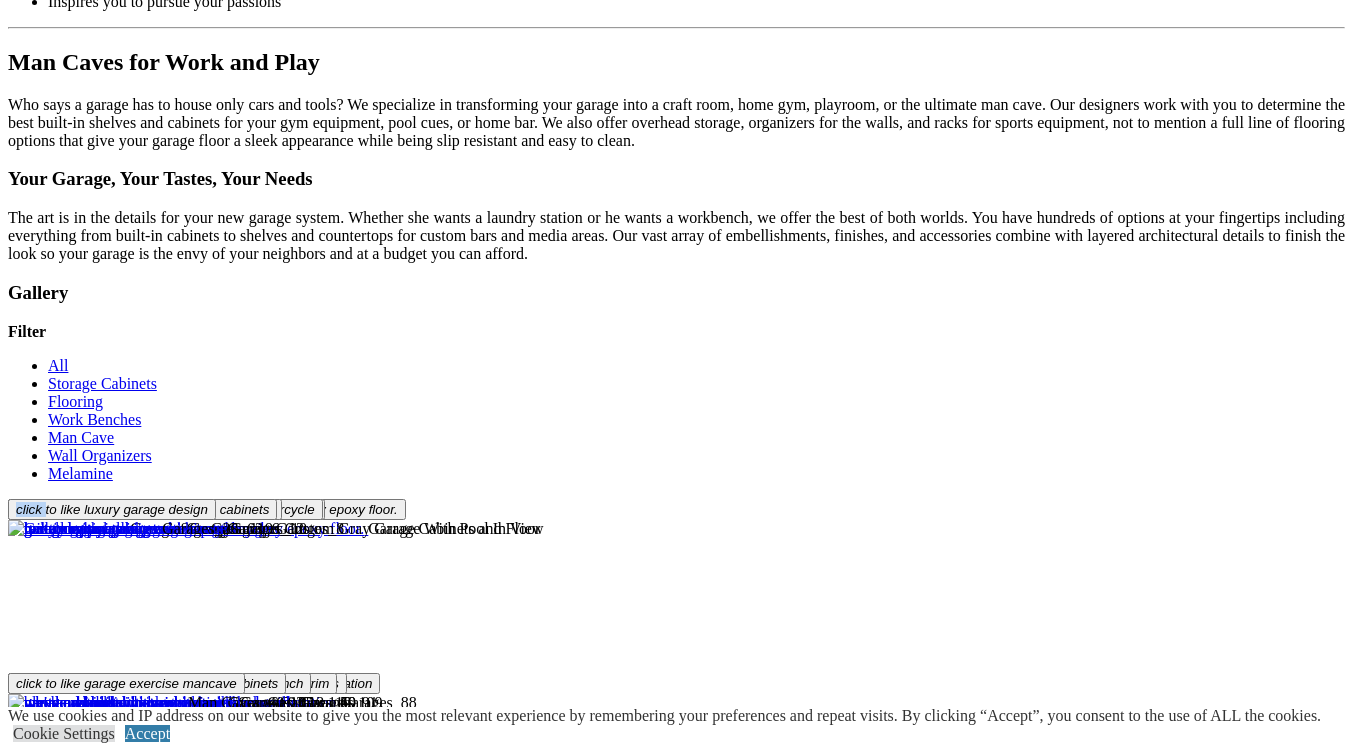click at bounding box center (116, 1573) 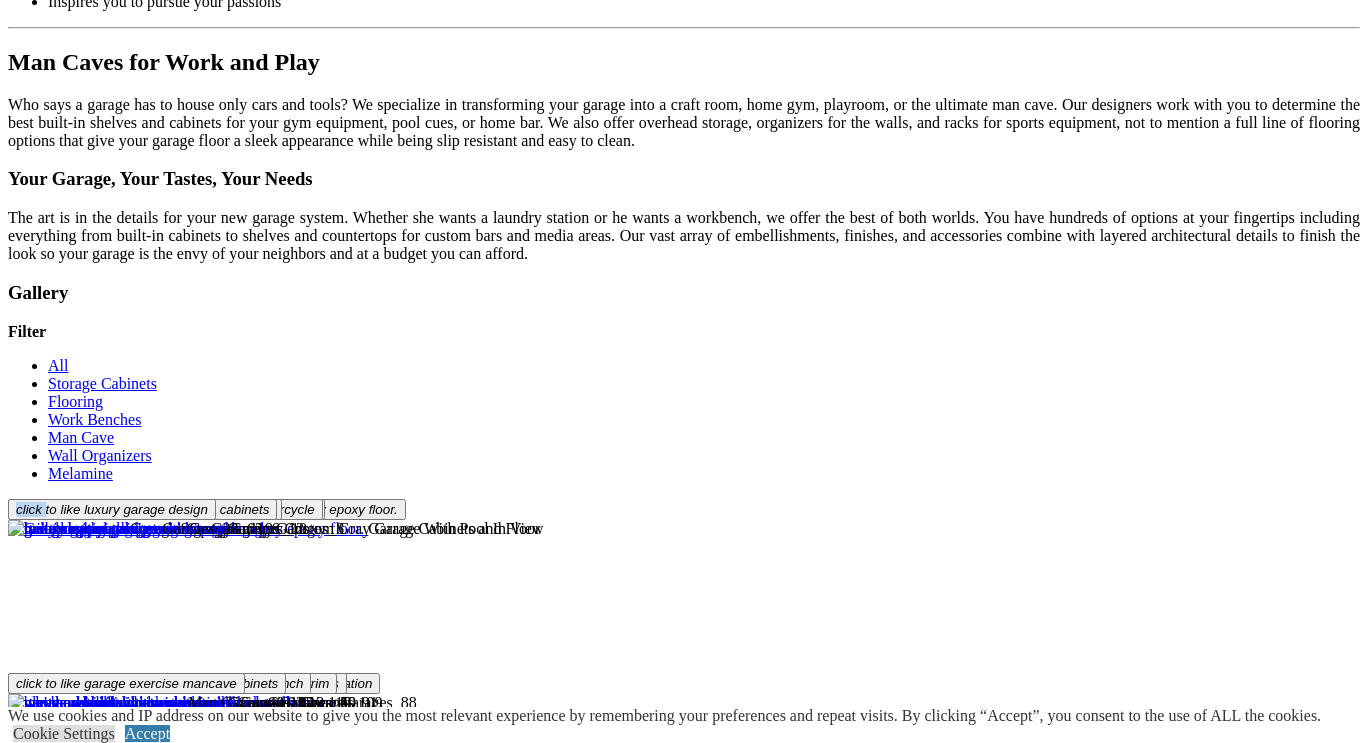 click at bounding box center [8, 33684] 